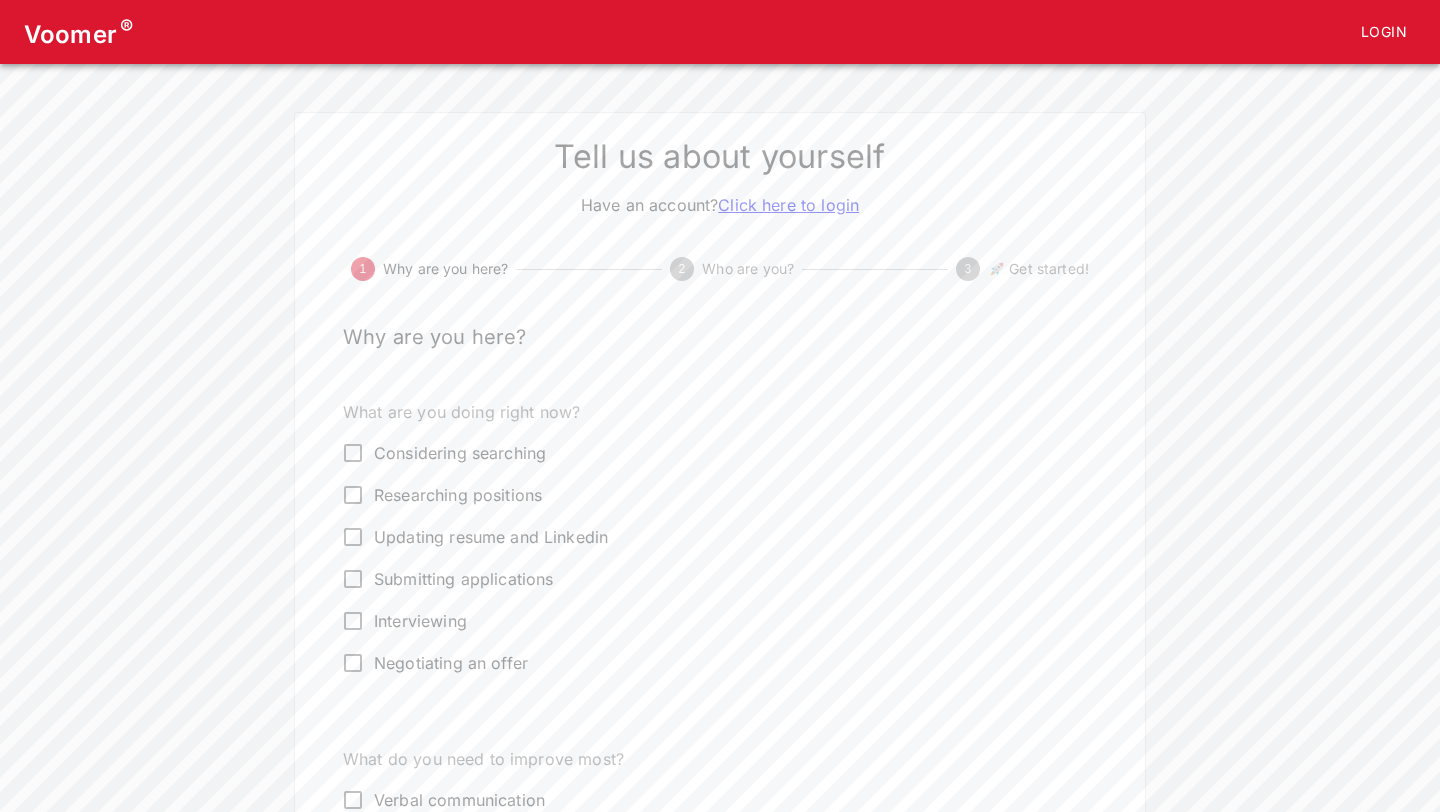 scroll, scrollTop: 0, scrollLeft: 0, axis: both 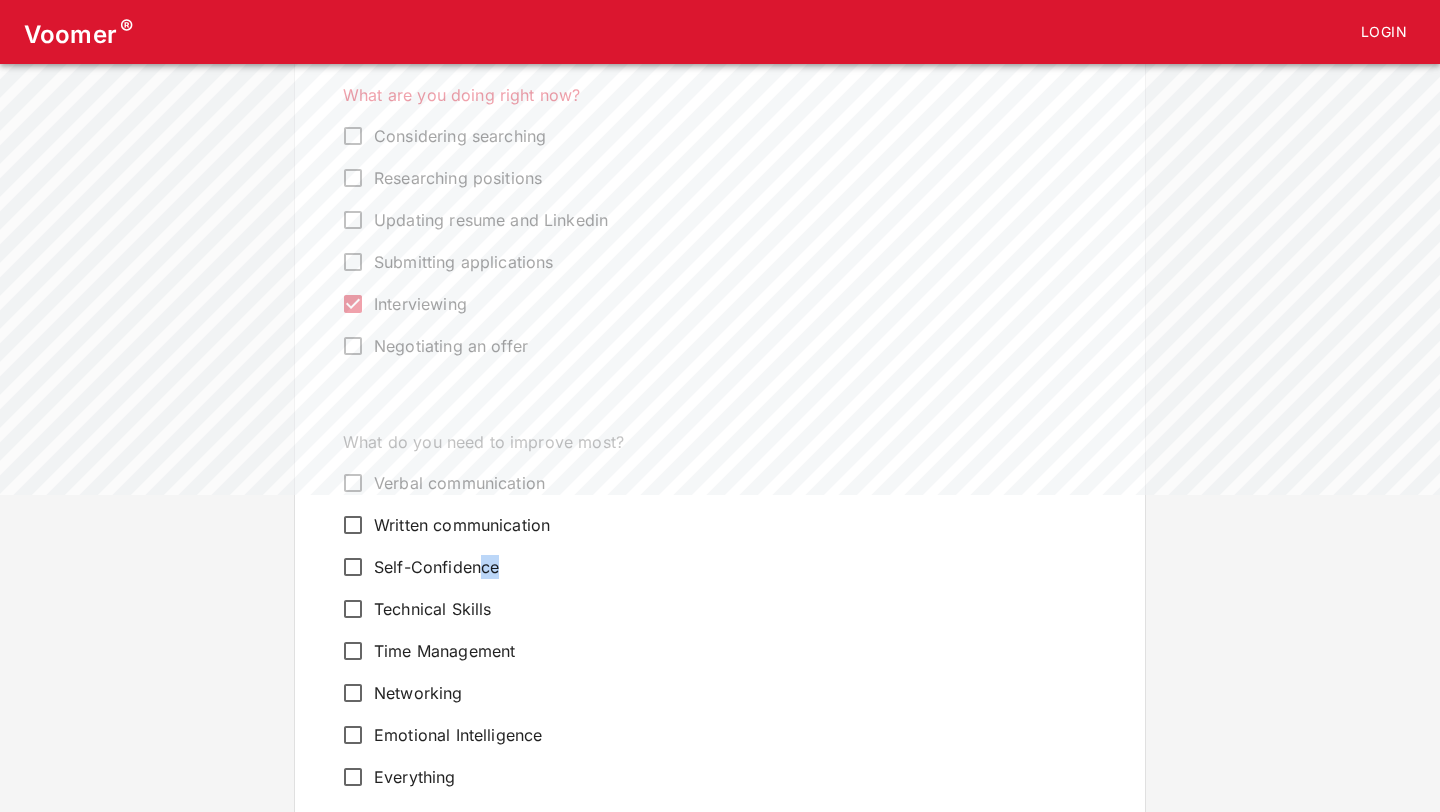 click on "Self-Confidence" at bounding box center (706, 567) 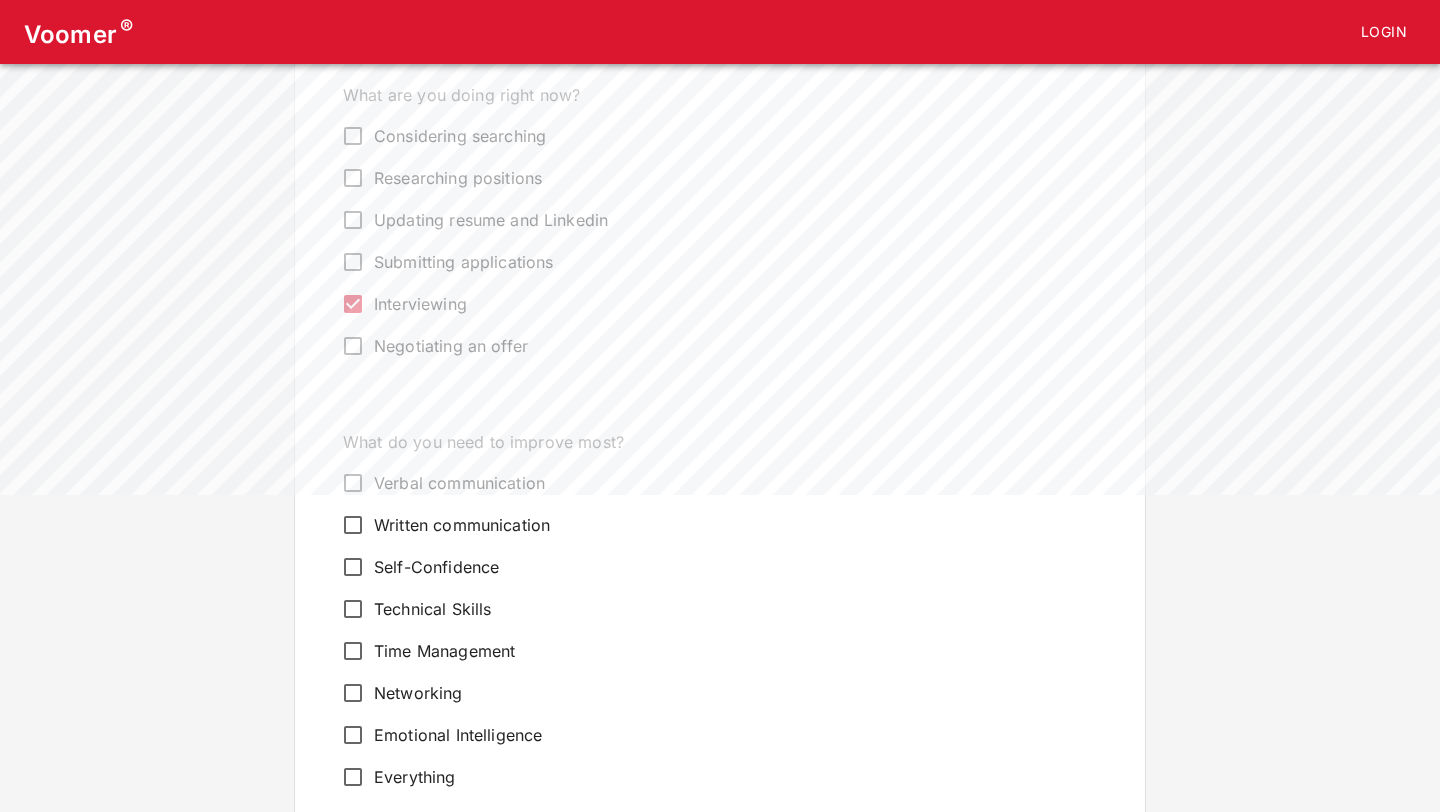 click on "Self-Confidence" at bounding box center (436, 567) 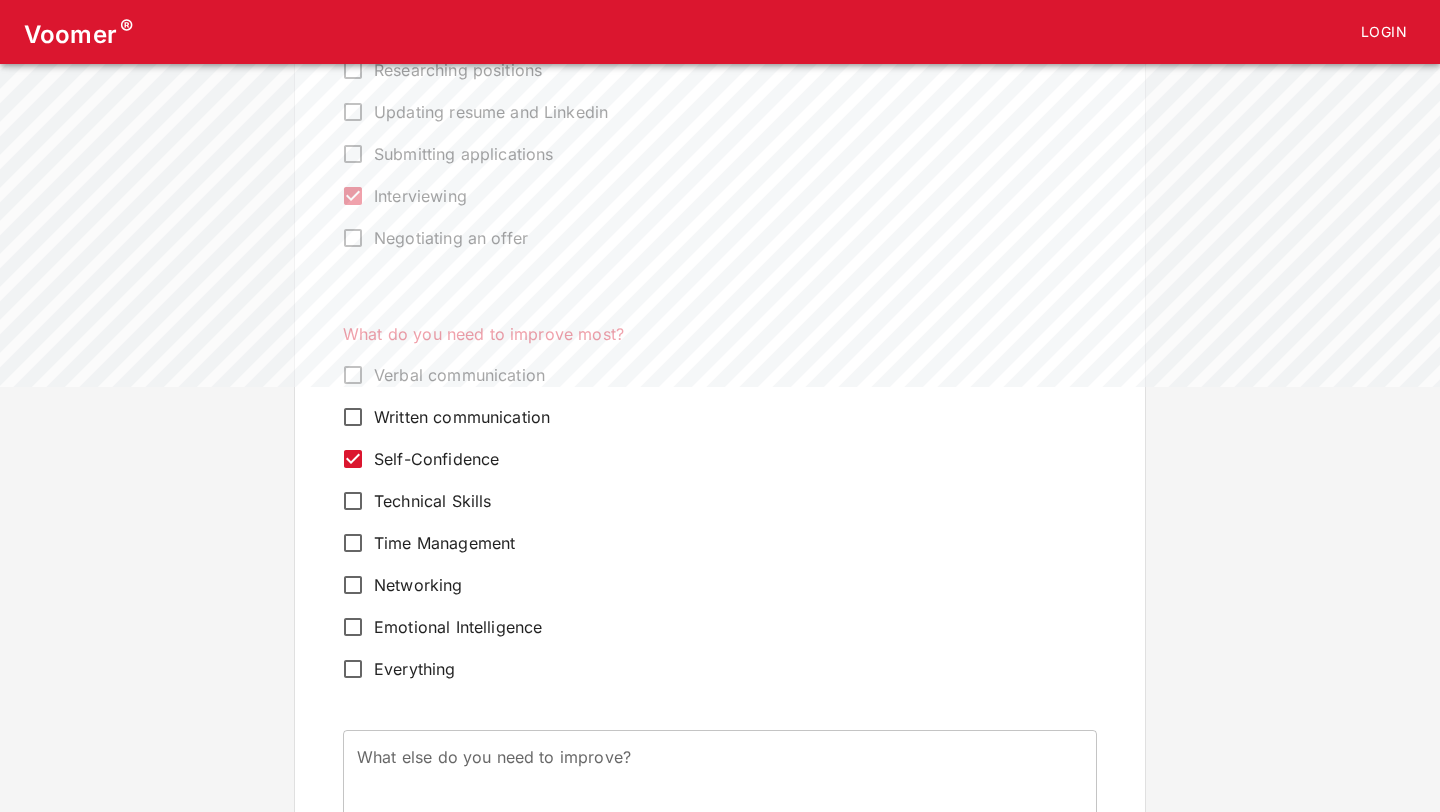 scroll, scrollTop: 442, scrollLeft: 0, axis: vertical 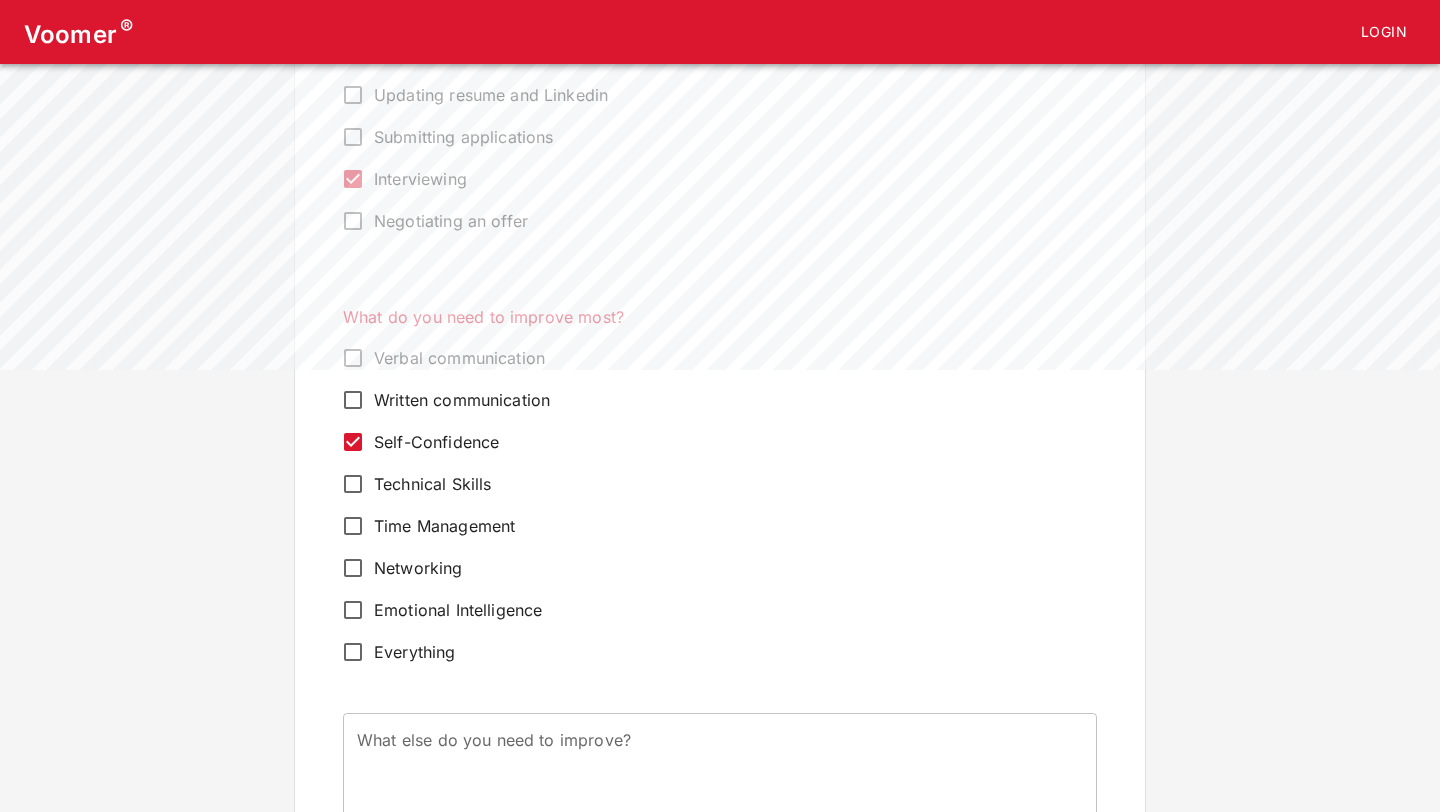 click on "Verbal communication" at bounding box center (459, 358) 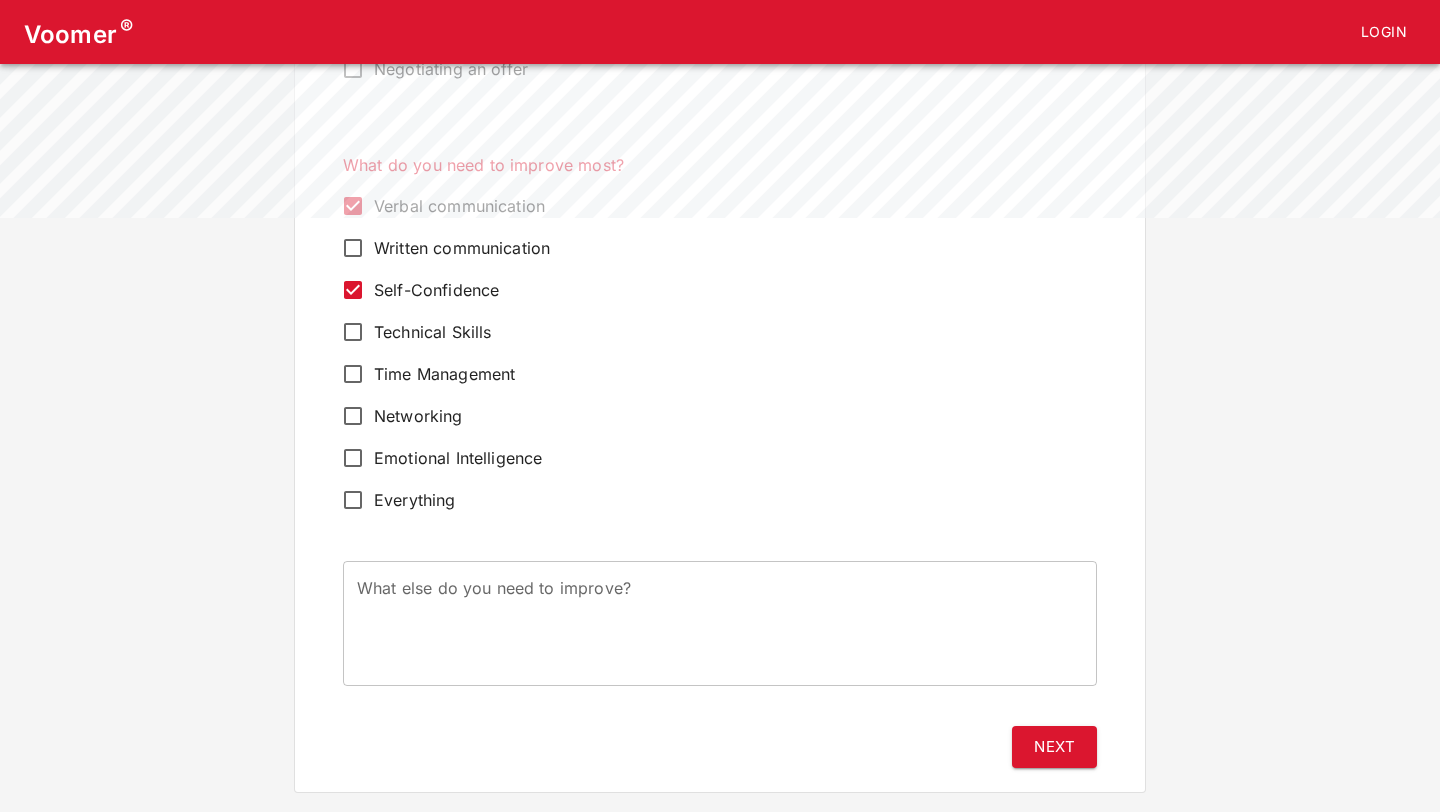 scroll, scrollTop: 623, scrollLeft: 0, axis: vertical 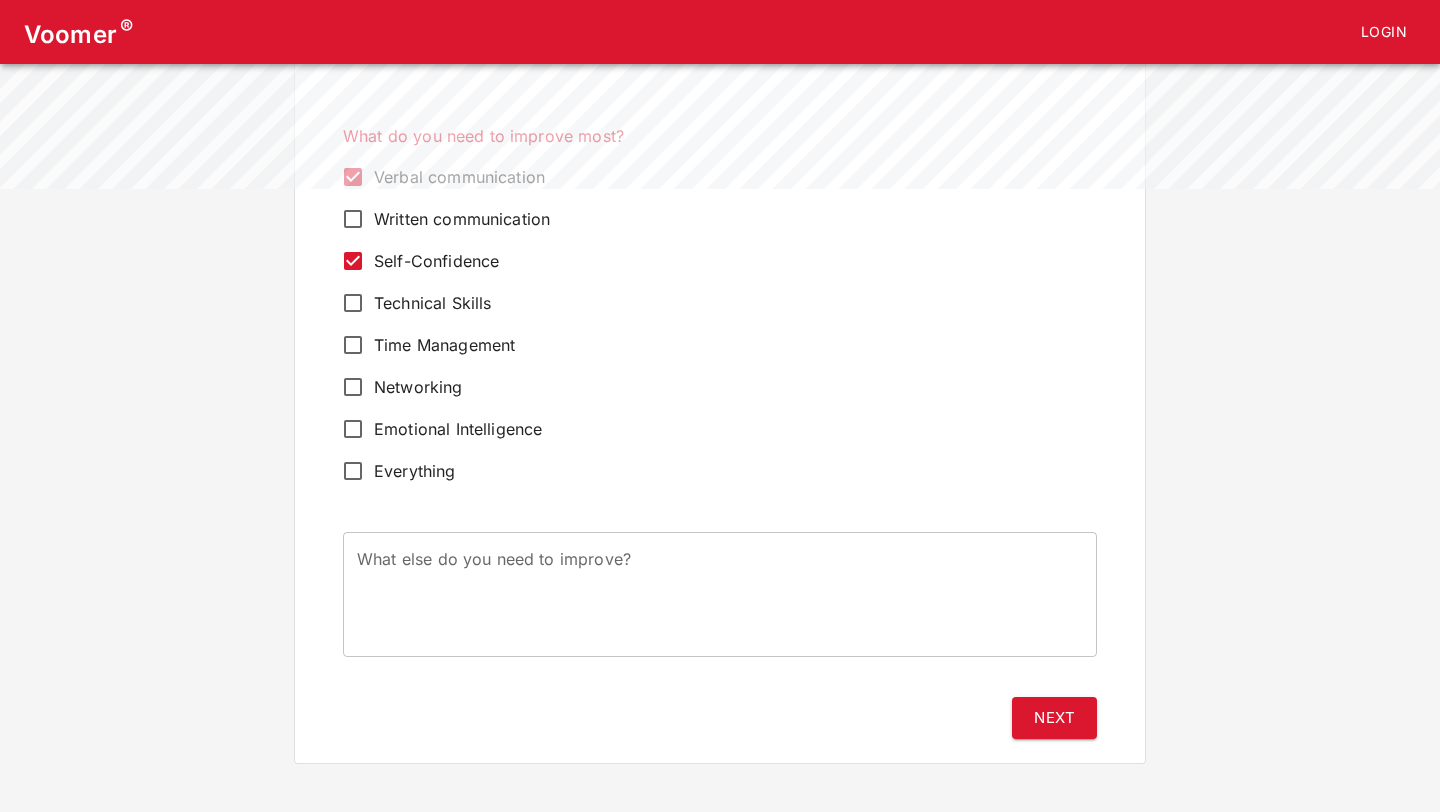 click on "Voomer ® Login Tell us about yourself Have an account?  Click here to login 1 Why are you here? 2 Who are you? 3 🚀 Get started! Why are you here? What are you doing right now? Considering searching Researching positions Updating resume and Linkedin Submitting applications Interviewing Negotiating an offer What do you need to improve most? Verbal communication Written communication Self-Confidence Technical Skills Time Management Networking Emotional Intelligence Everything What else do you need to improve? x What else do you need to improve? Next" at bounding box center [720, 94] 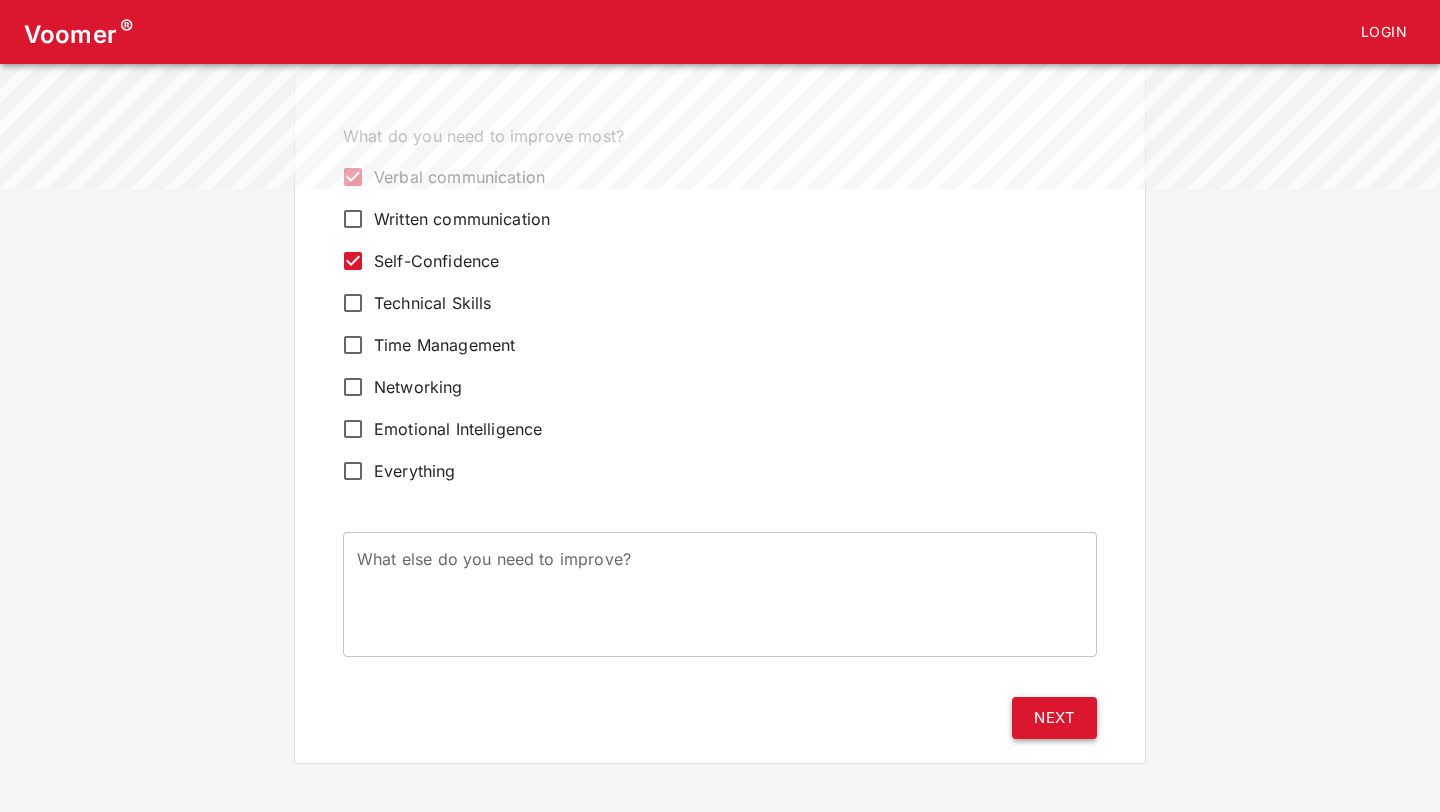 click on "Next" at bounding box center [1054, 718] 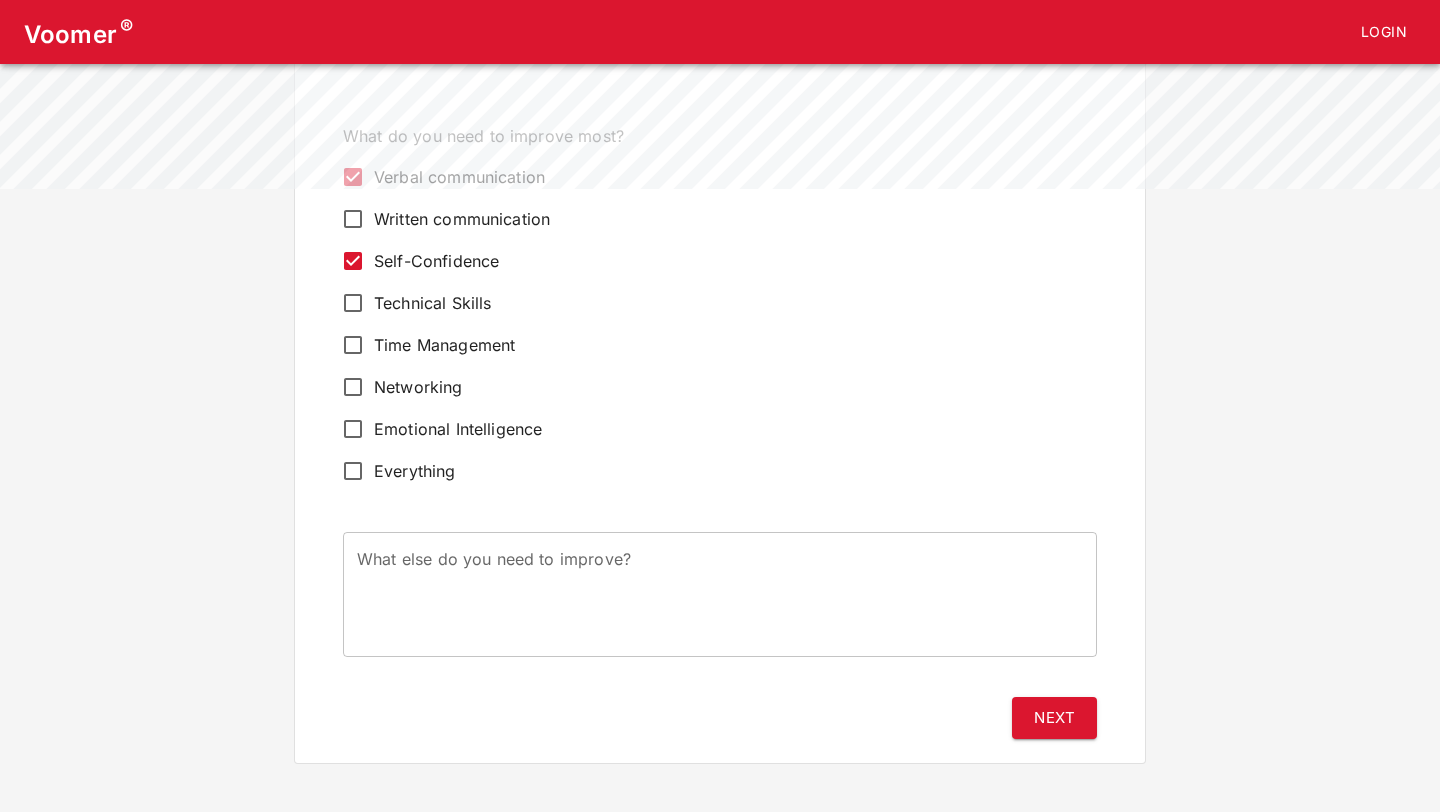 scroll, scrollTop: 0, scrollLeft: 0, axis: both 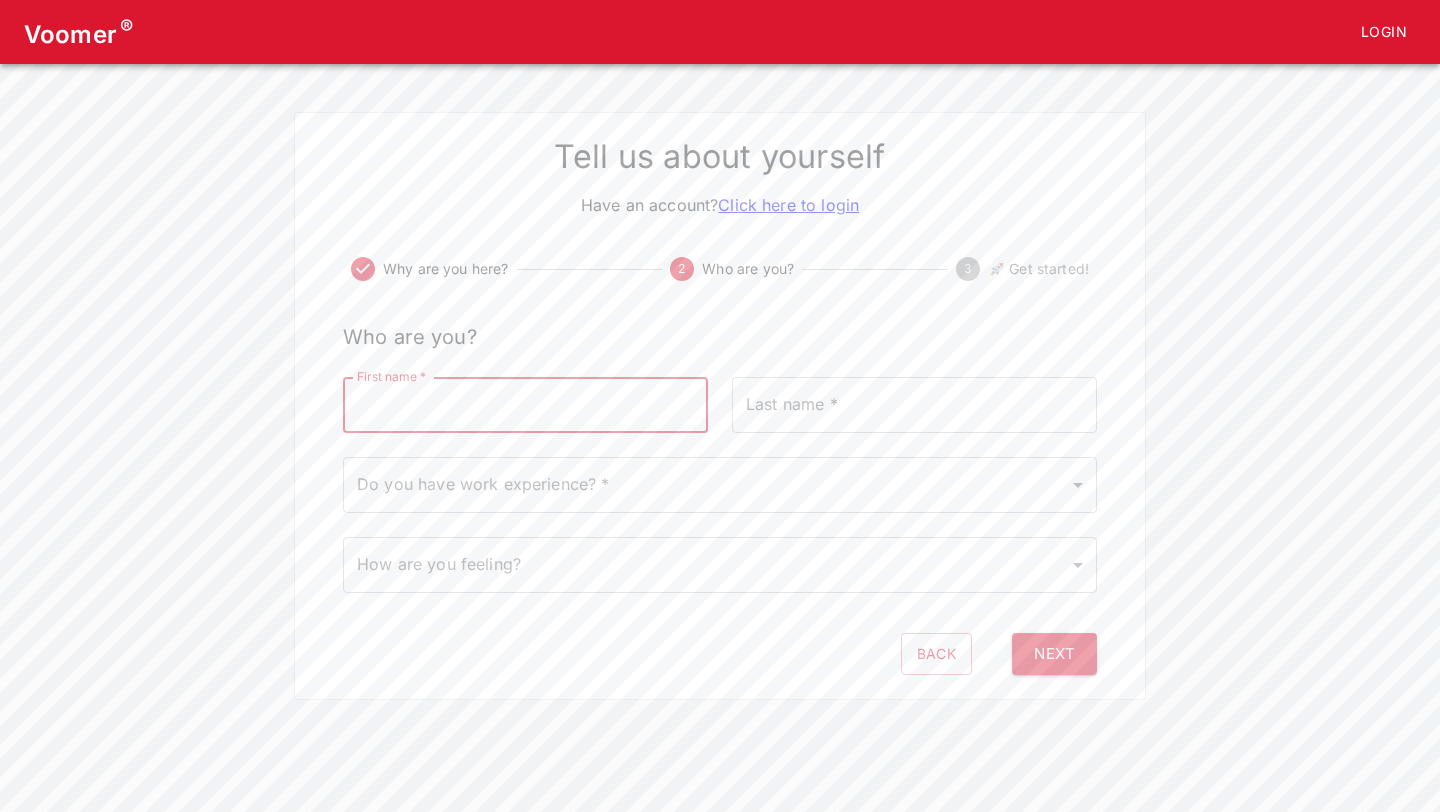 click on "First name *" at bounding box center (525, 405) 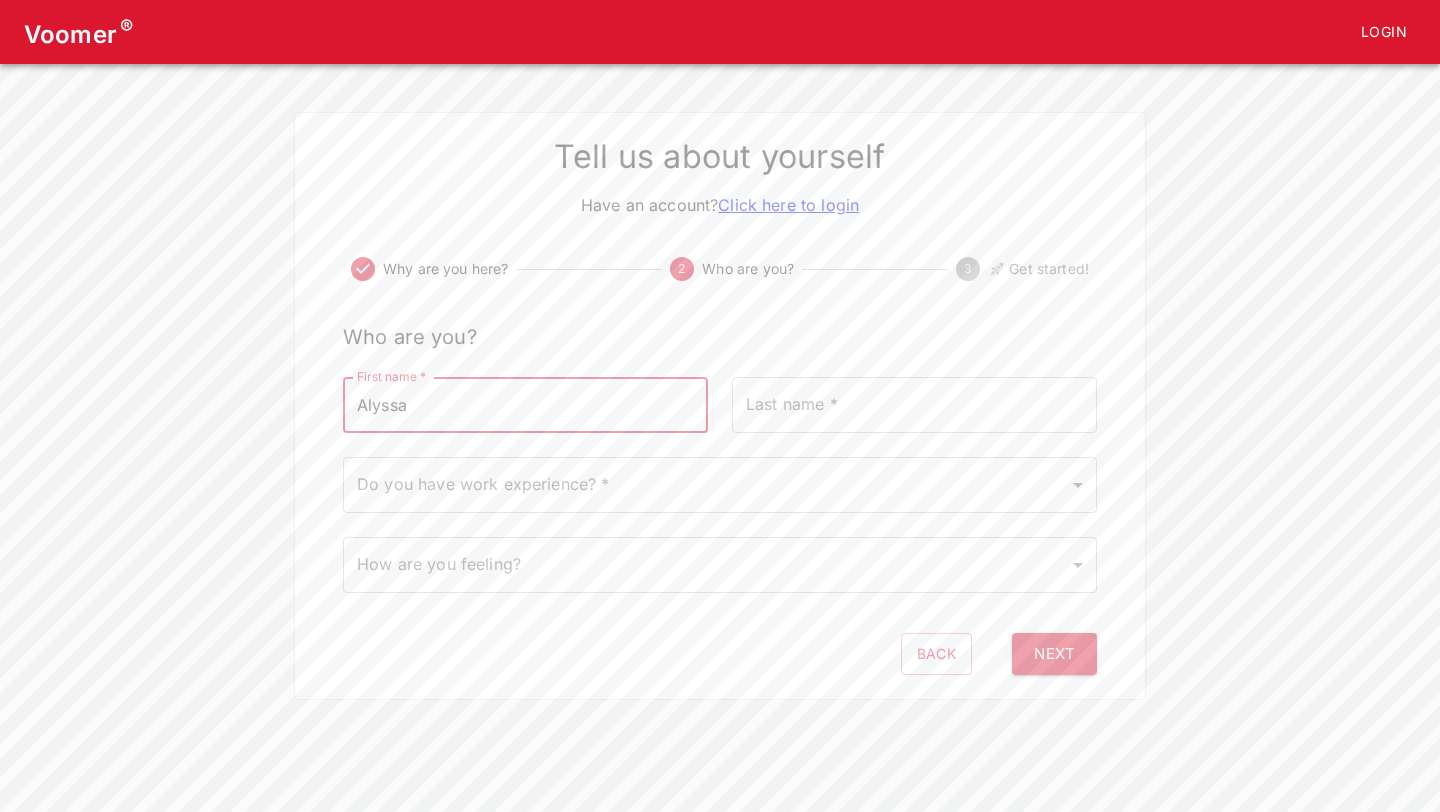 type on "[PERSON_NAME]" 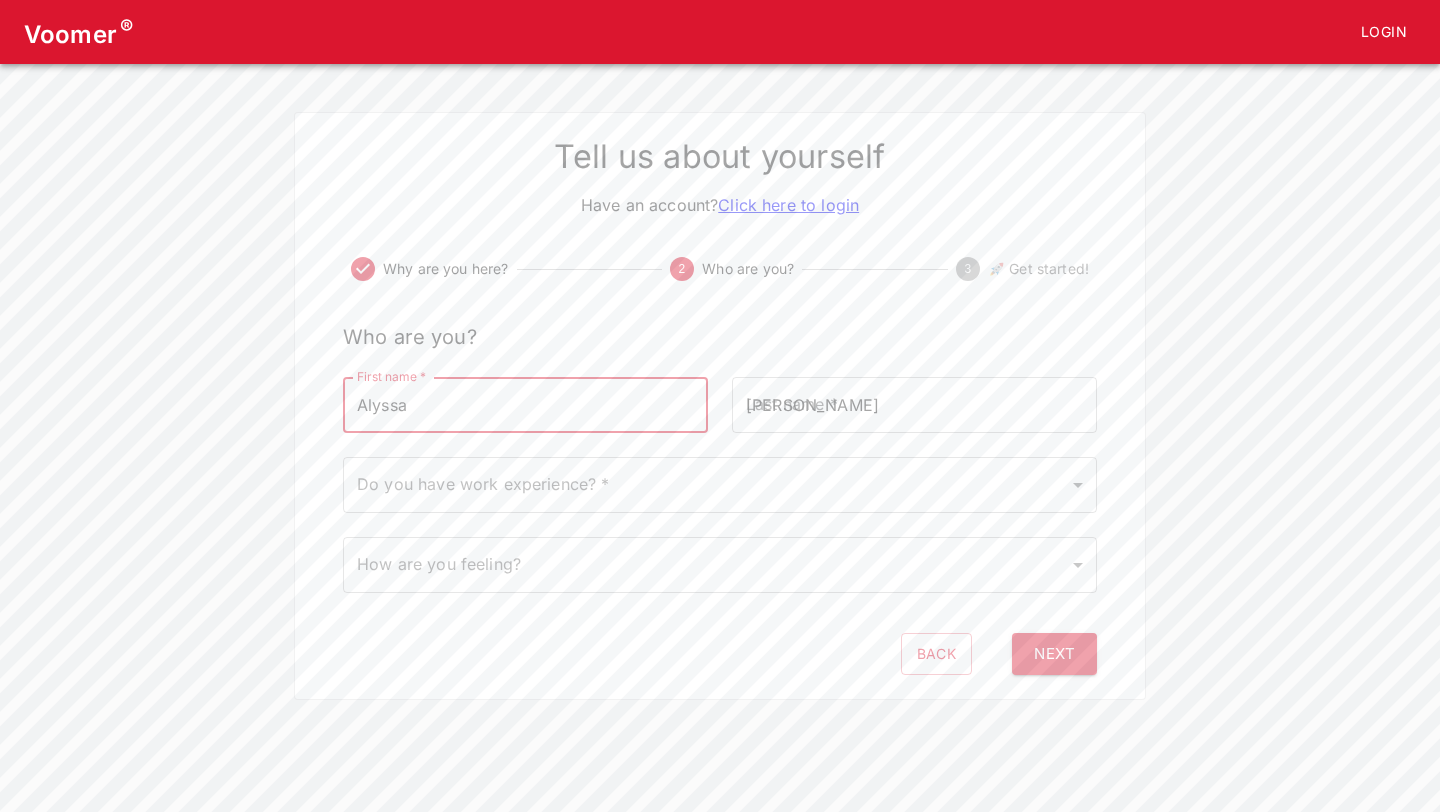 type 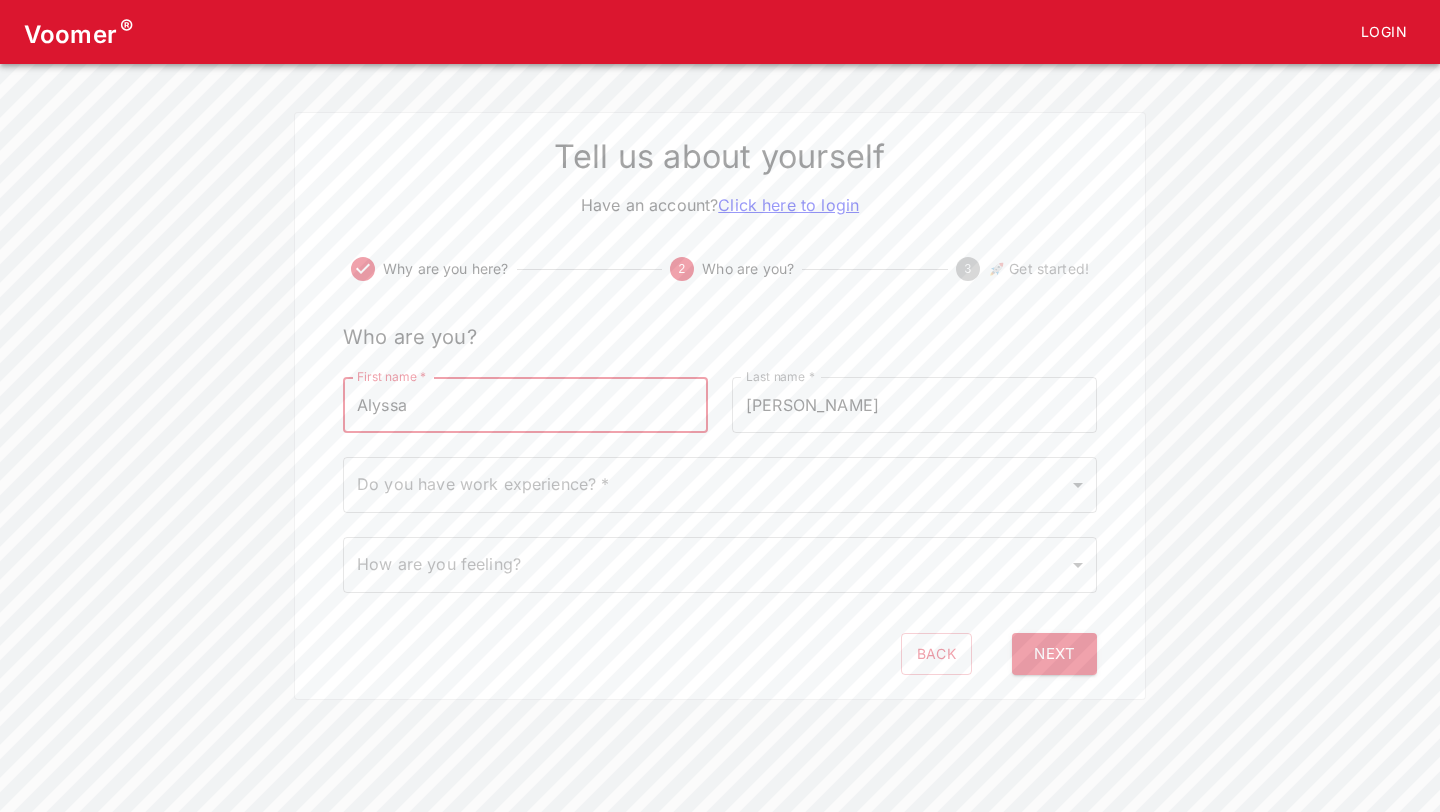 click on "Voomer ® Login Tell us about yourself Have an account?  Click here to login Why are you here? 2 Who are you? 3 🚀 Get started! Who are you? First name * [PERSON_NAME] First name * Last name * [PERSON_NAME] Last name * Do you have work experience? * ​ Do you have work experience? * How are you feeling? ​ How are you feeling? Back Next" at bounding box center [720, 350] 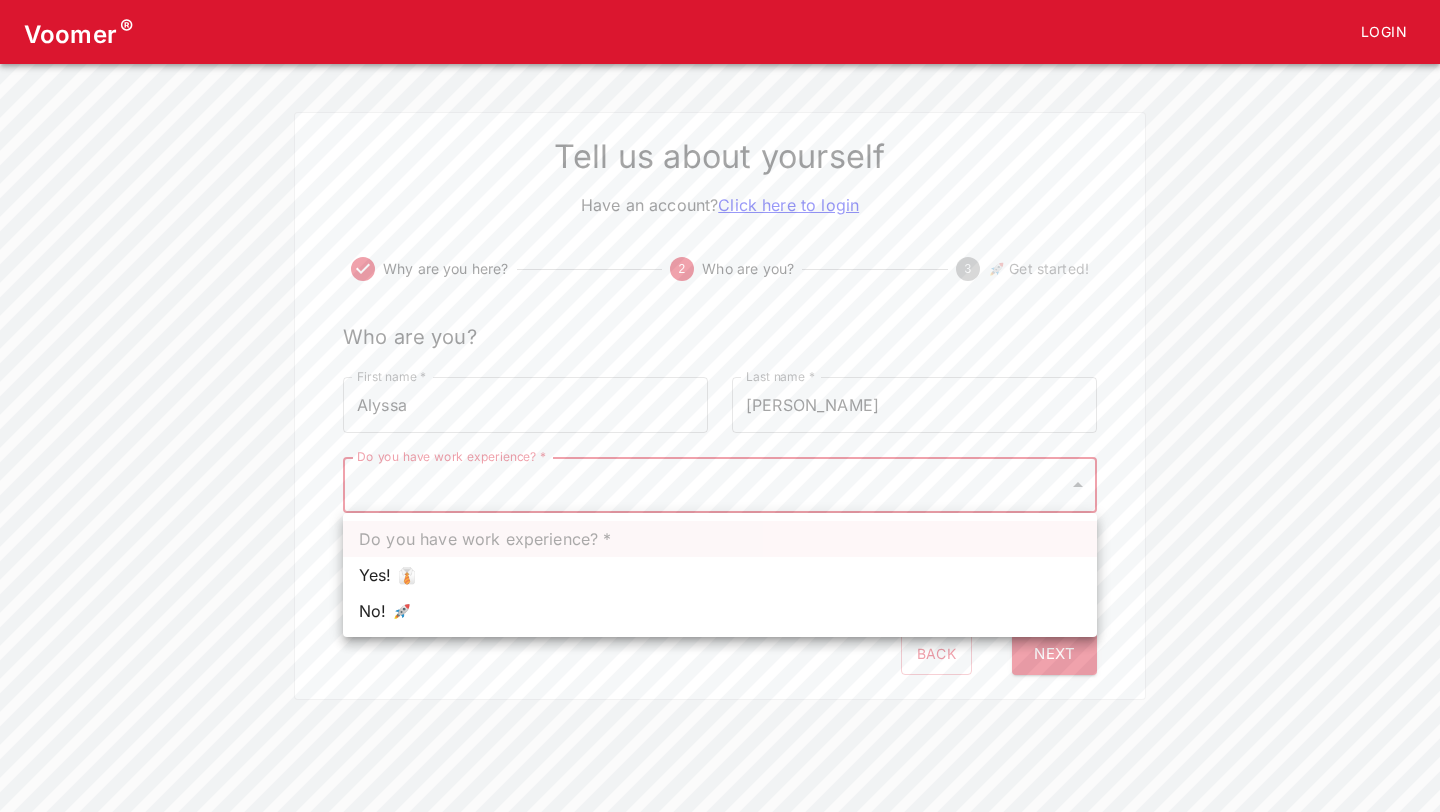 click on "Yes! 👔" at bounding box center (720, 575) 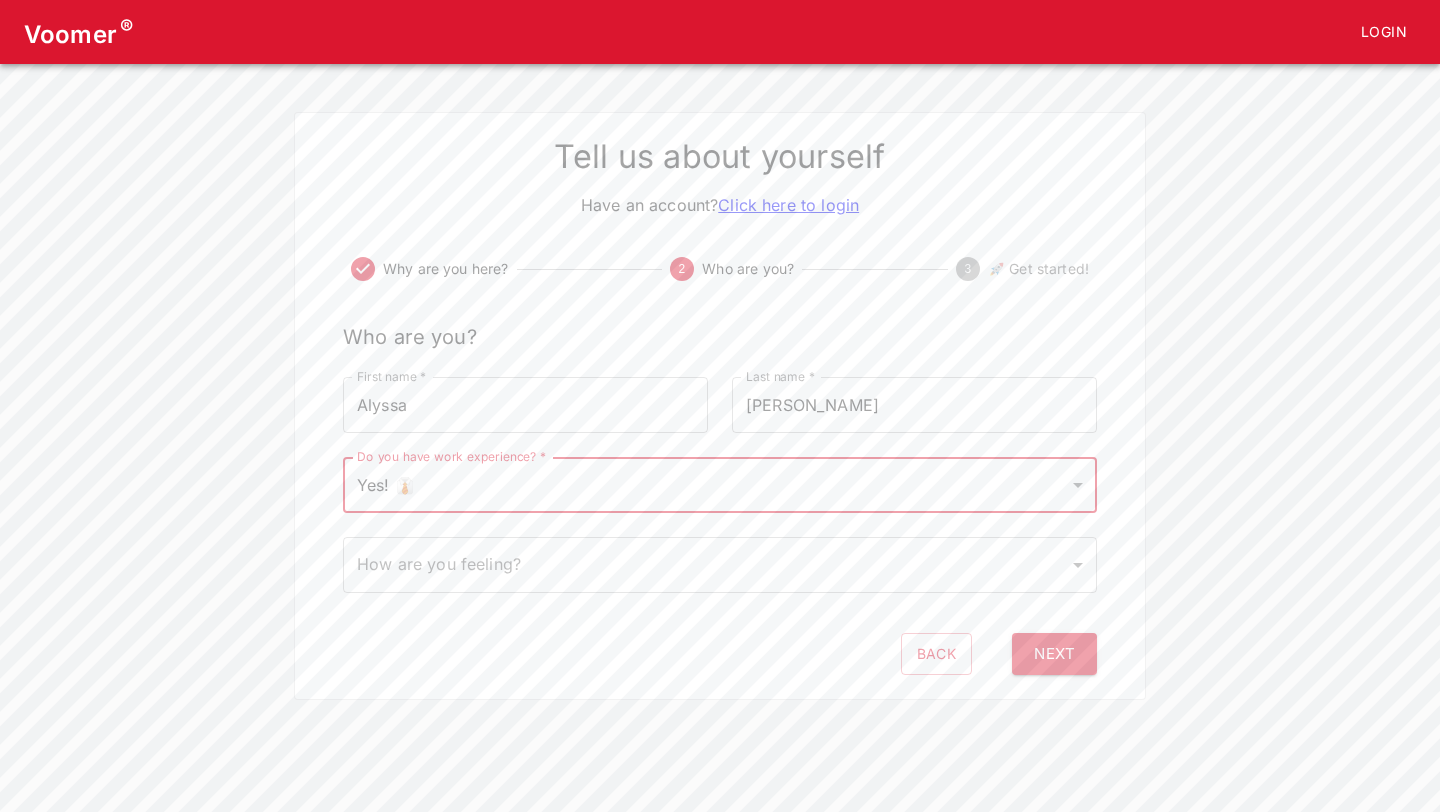 click on "Voomer ® Login Tell us about yourself Have an account?  Click here to login Why are you here? 2 Who are you? 3 🚀 Get started! Who are you? First name * [PERSON_NAME] First name * Last name * [PERSON_NAME] Last name * Do you have work experience? * Yes! 👔 1 Do you have work experience? * How are you feeling? ​ How are you feeling? Back Next" at bounding box center (720, 350) 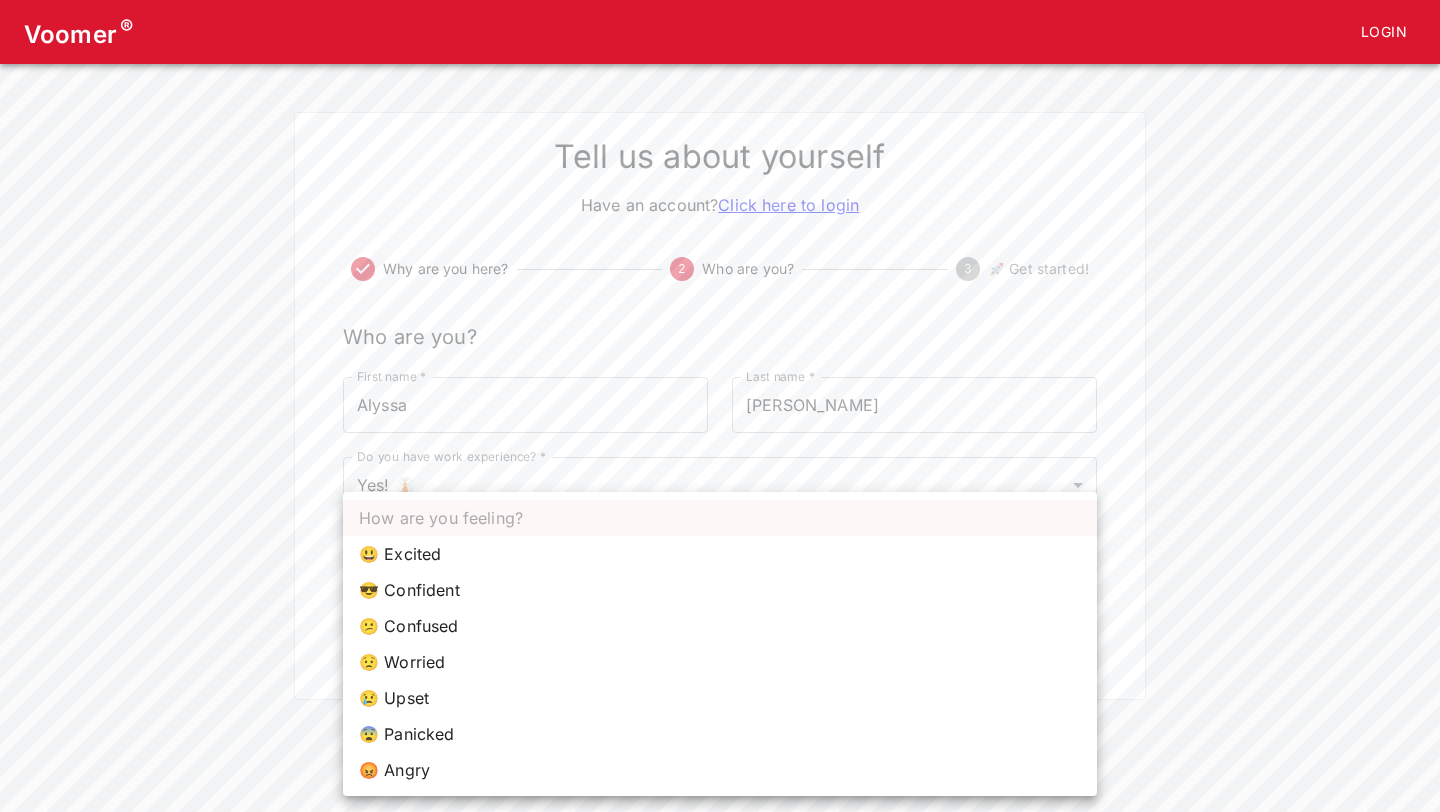 click on "😃 Excited" at bounding box center [720, 554] 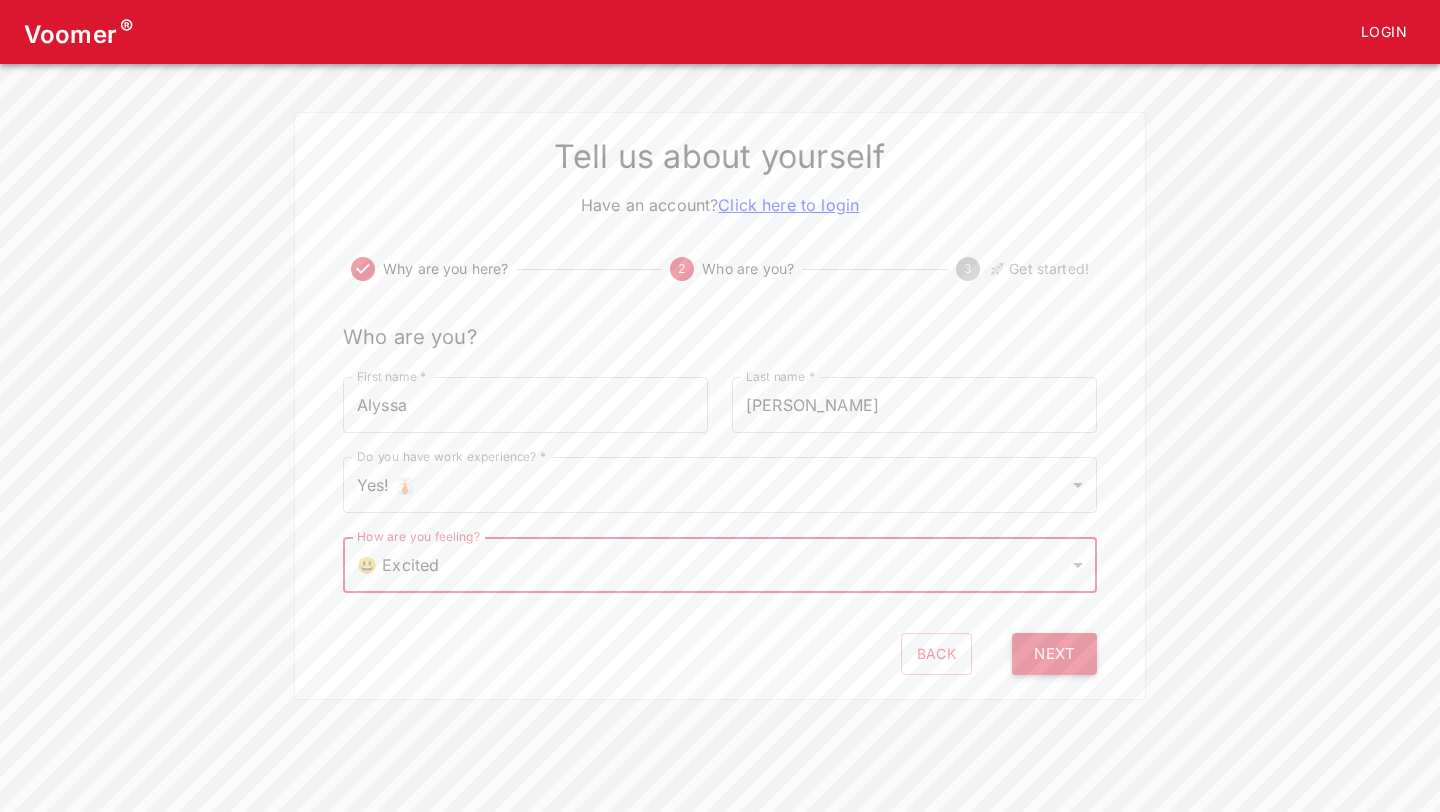 click on "Next" at bounding box center [1054, 654] 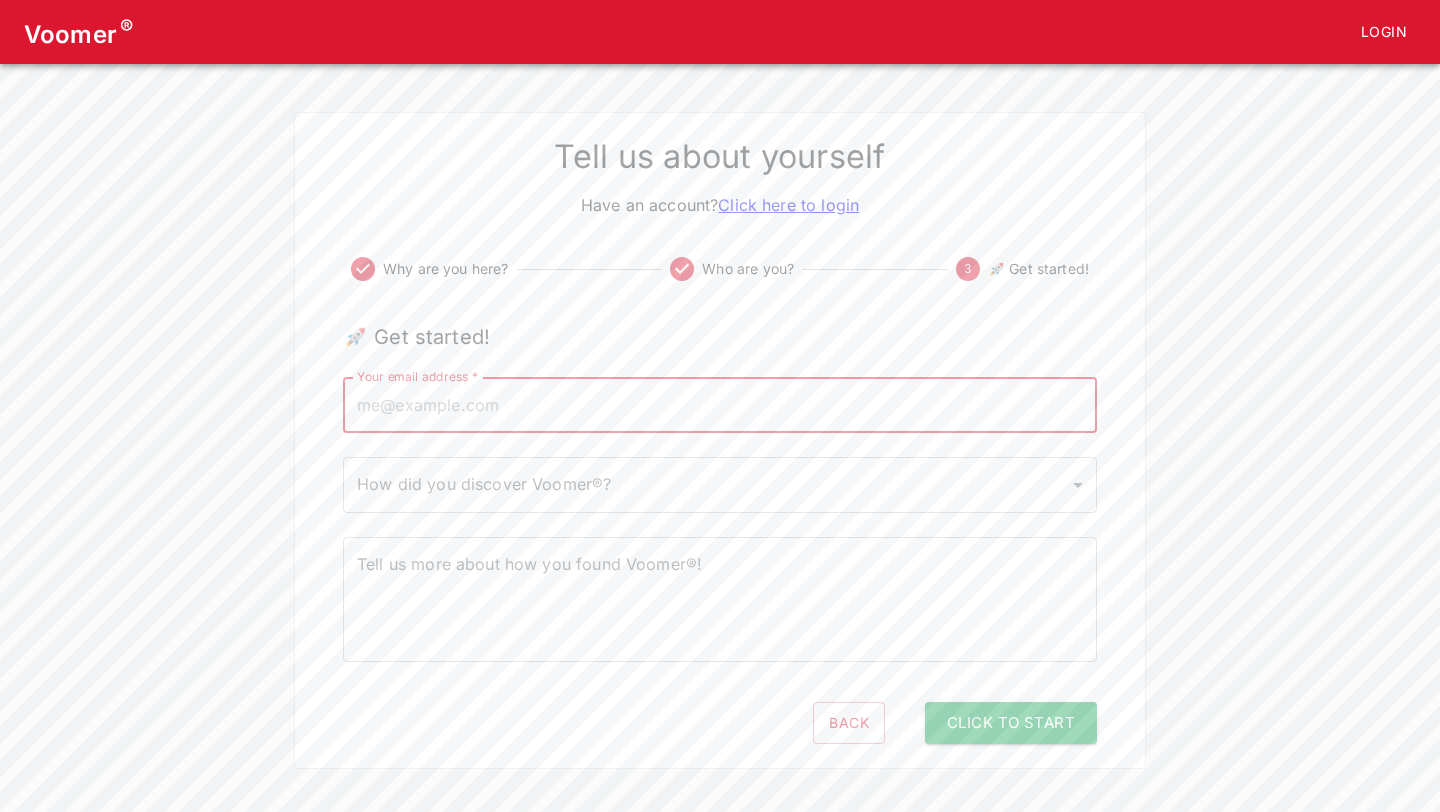 click on "Your email address *" at bounding box center [720, 405] 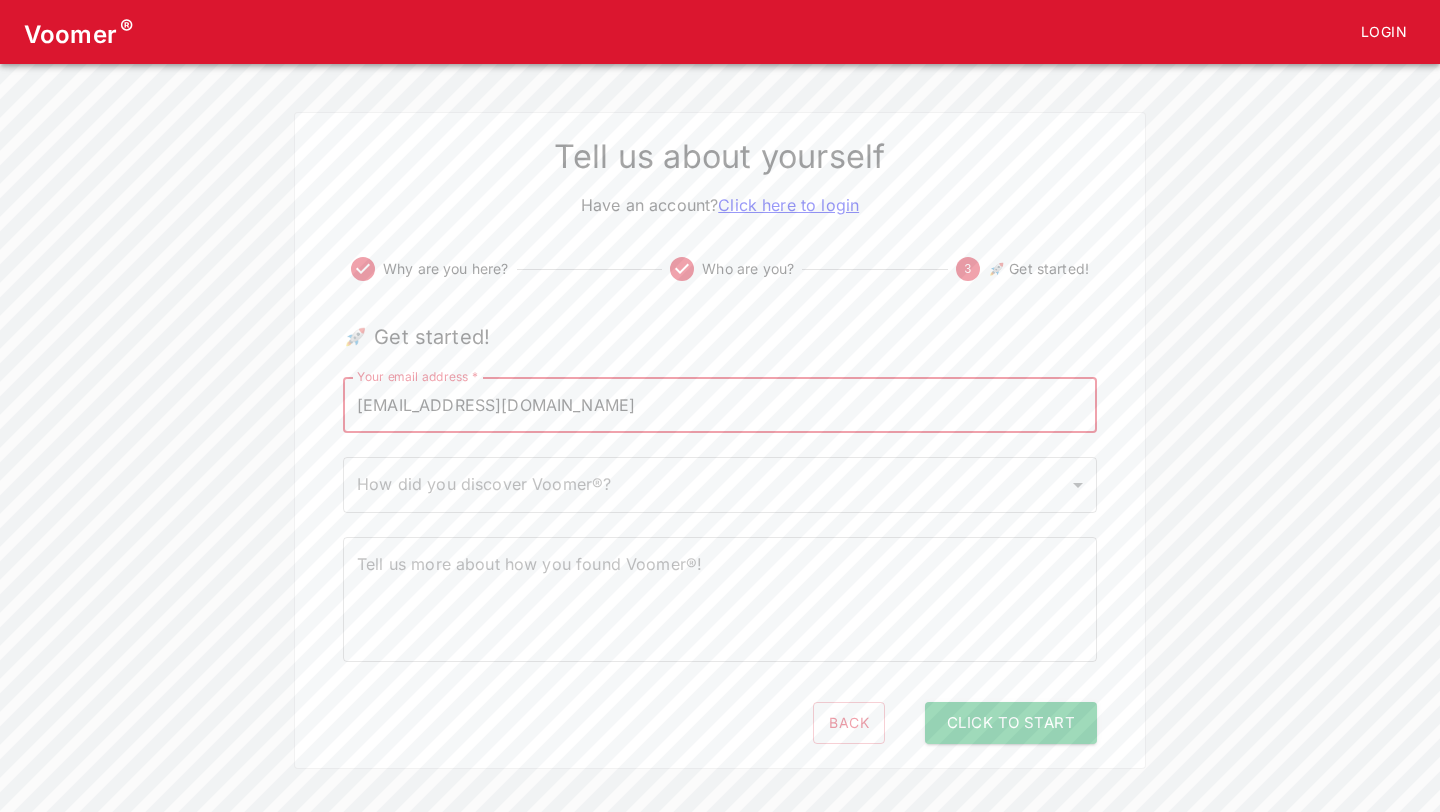 click on "Voomer ® Login Tell us about yourself Have an account?  Click here to login Why are you here? Who are you? 3 🚀 Get started! 🚀 Get started! Your email address * [EMAIL_ADDRESS][DOMAIN_NAME] Your email address * How did you discover Voomer®? ​ How did you discover Voomer®? Tell us more about how you found Voomer®! x Tell us more about how you found Voomer®! Back Click to Start" at bounding box center (720, 384) 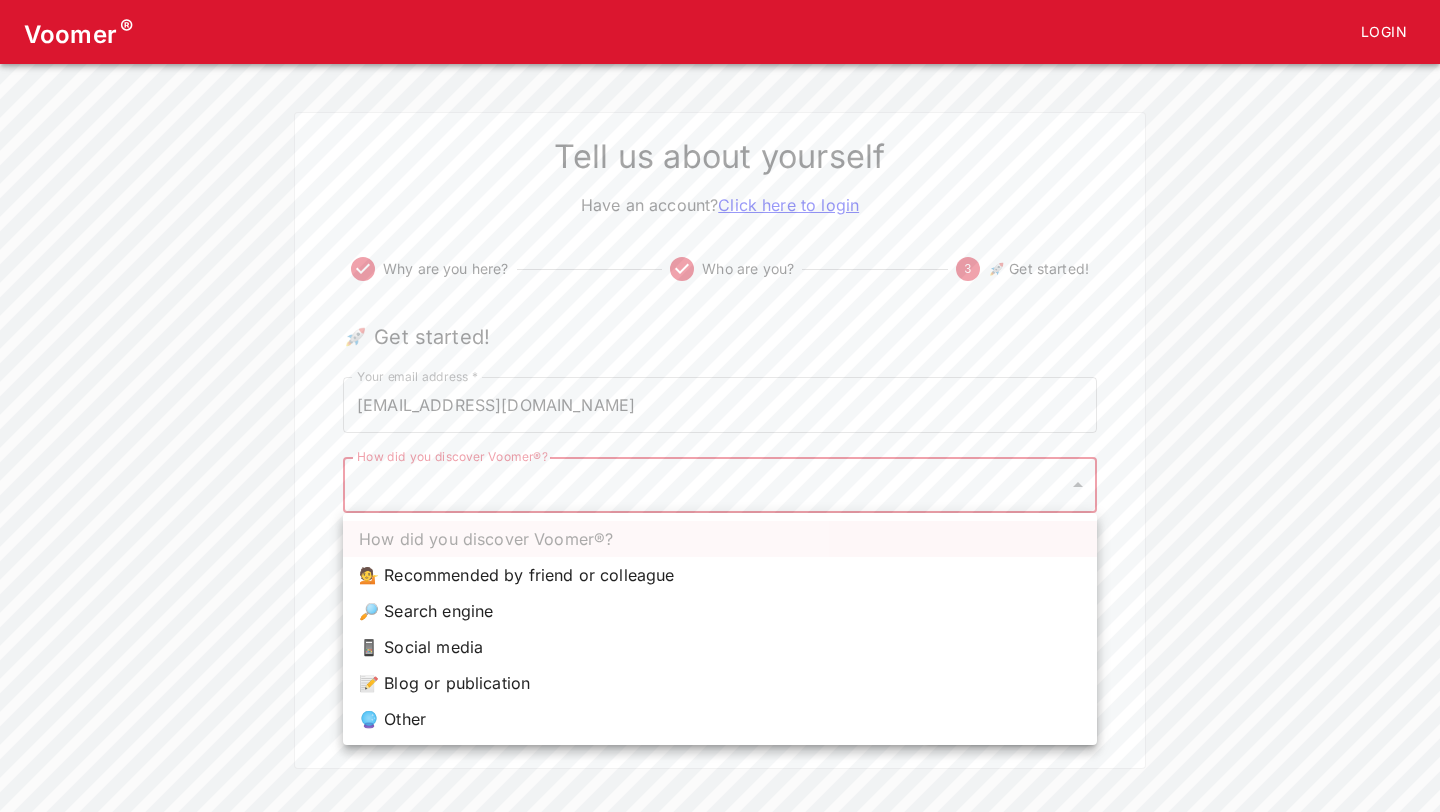 click on "📝 Blog or publication" at bounding box center [720, 683] 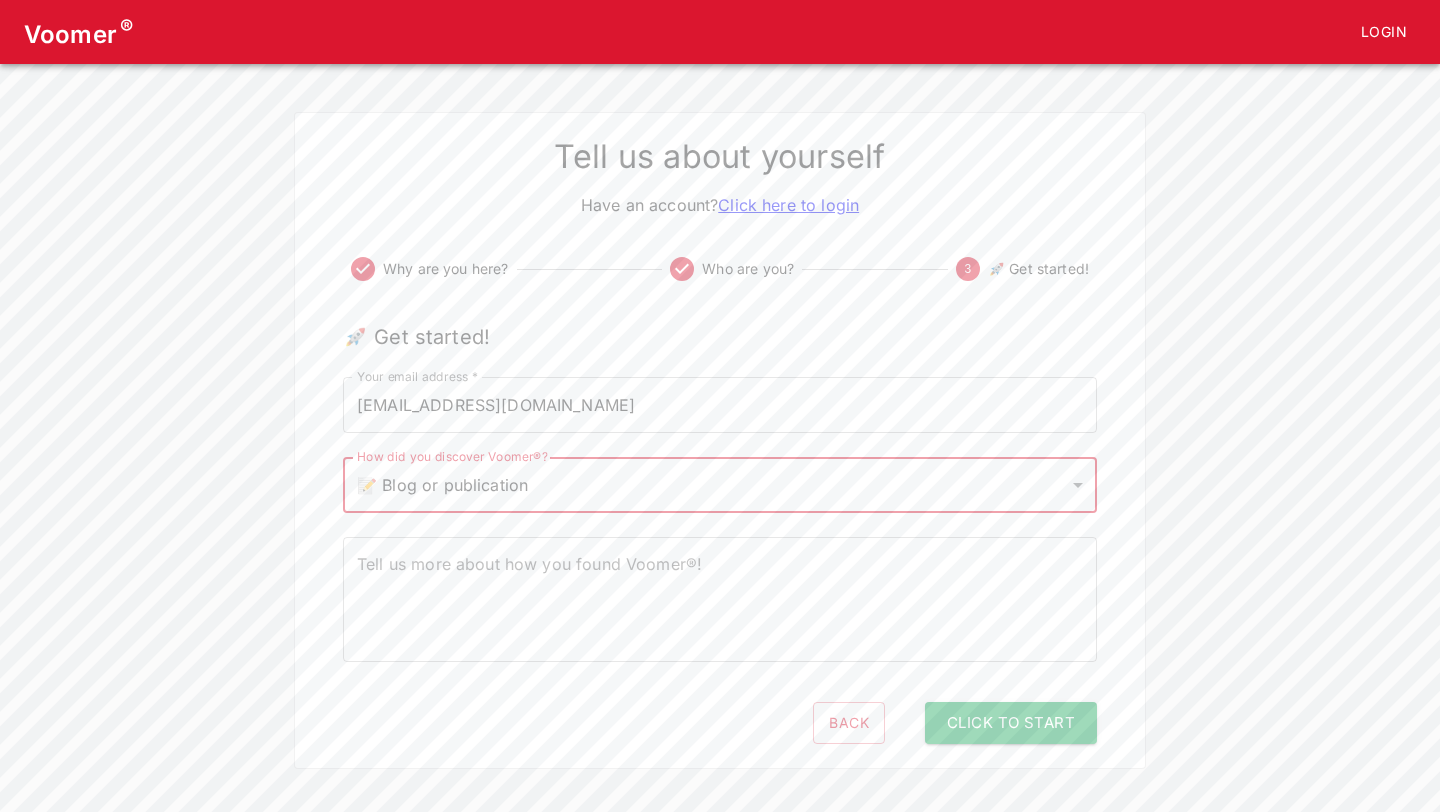 click on "Tell us more about how you found Voomer®!" at bounding box center [720, 600] 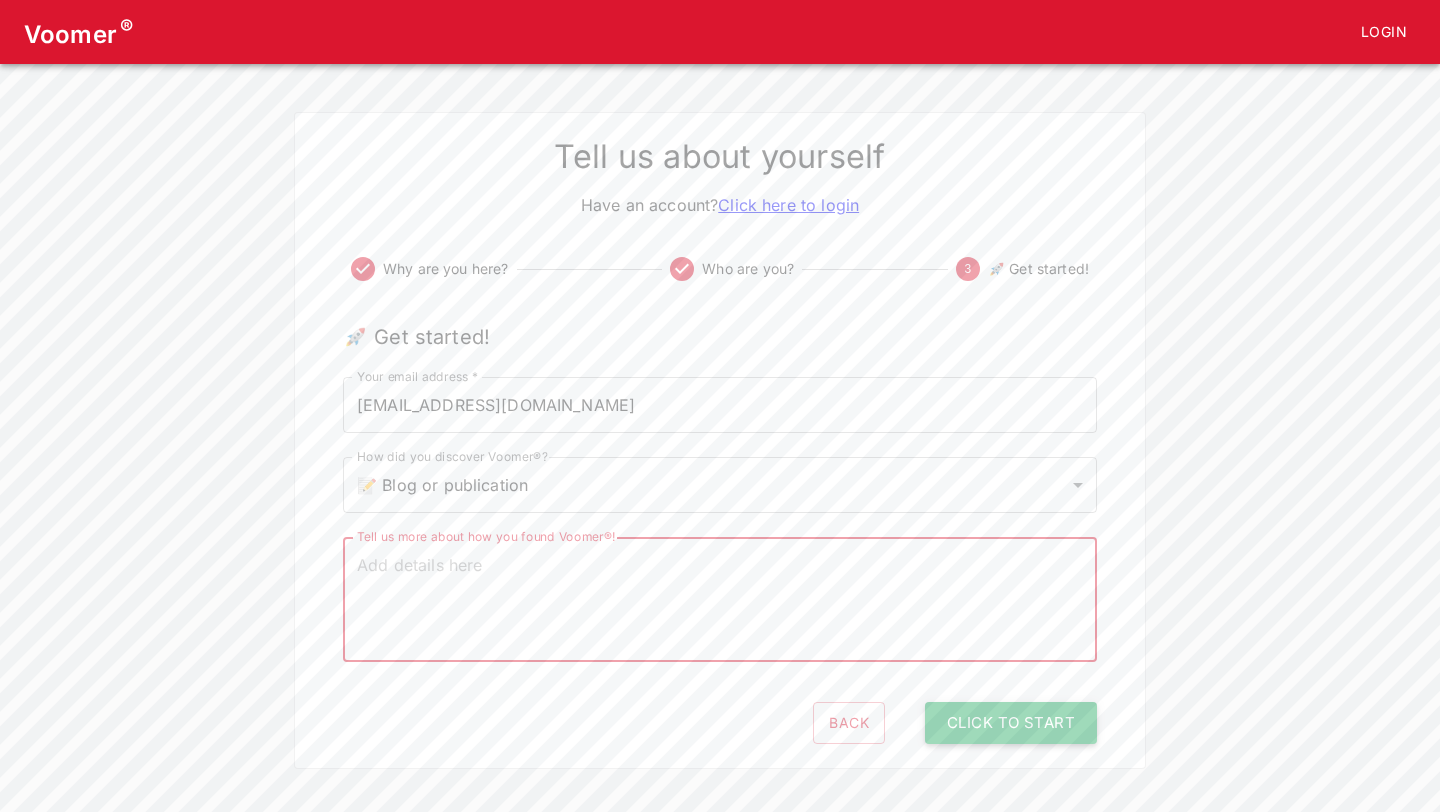 click on "Click to Start" at bounding box center [1011, 723] 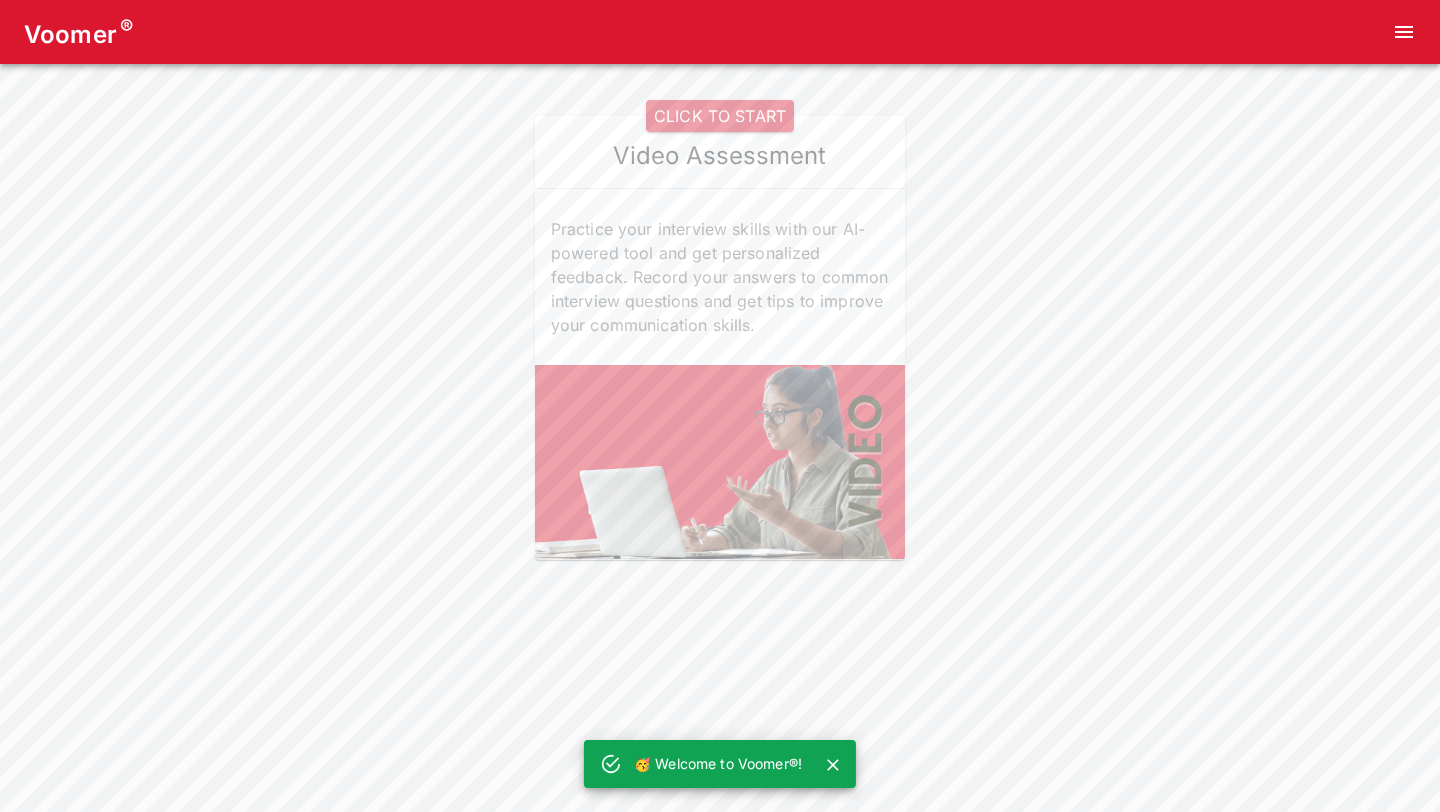 click on "CLICK TO START" at bounding box center [720, 116] 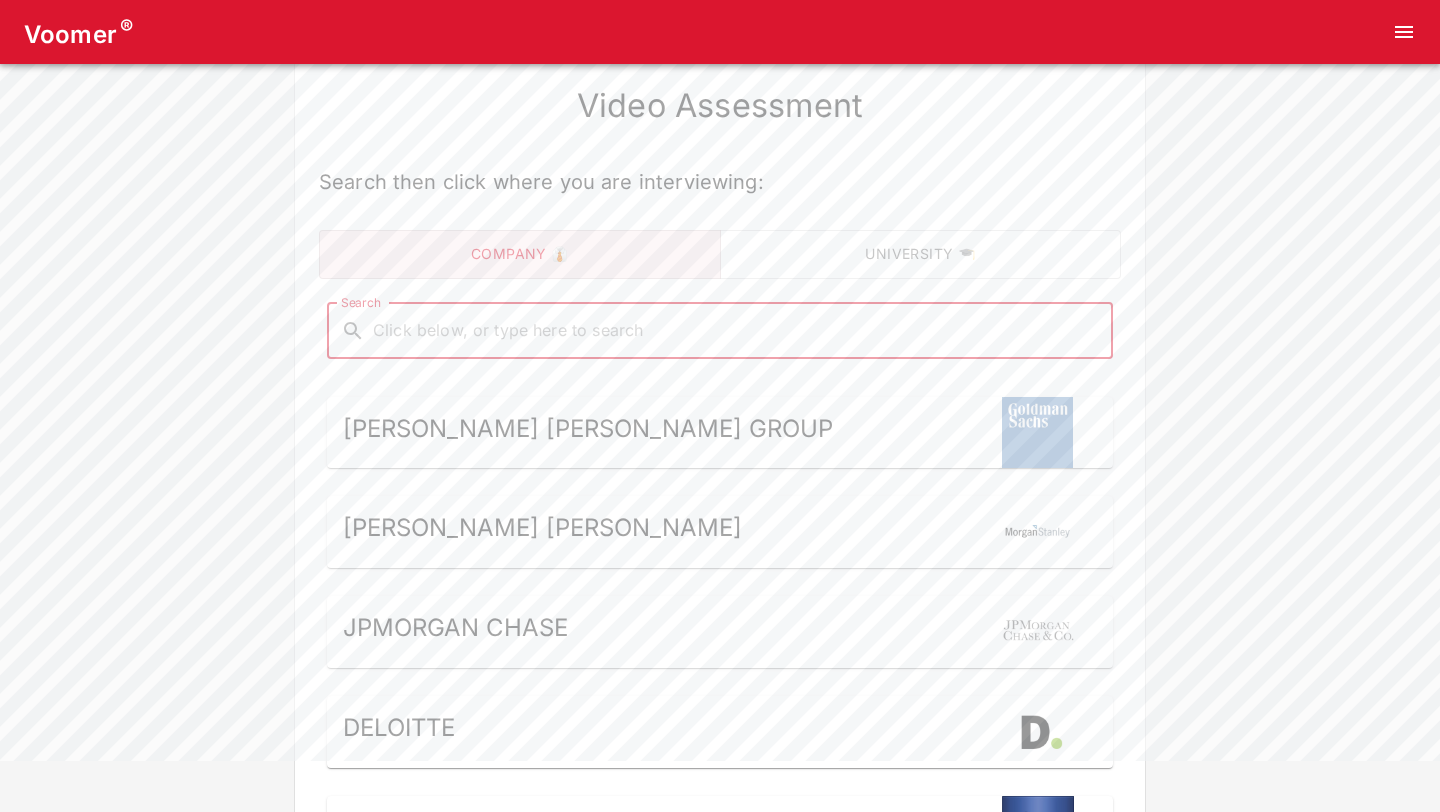 scroll, scrollTop: 53, scrollLeft: 0, axis: vertical 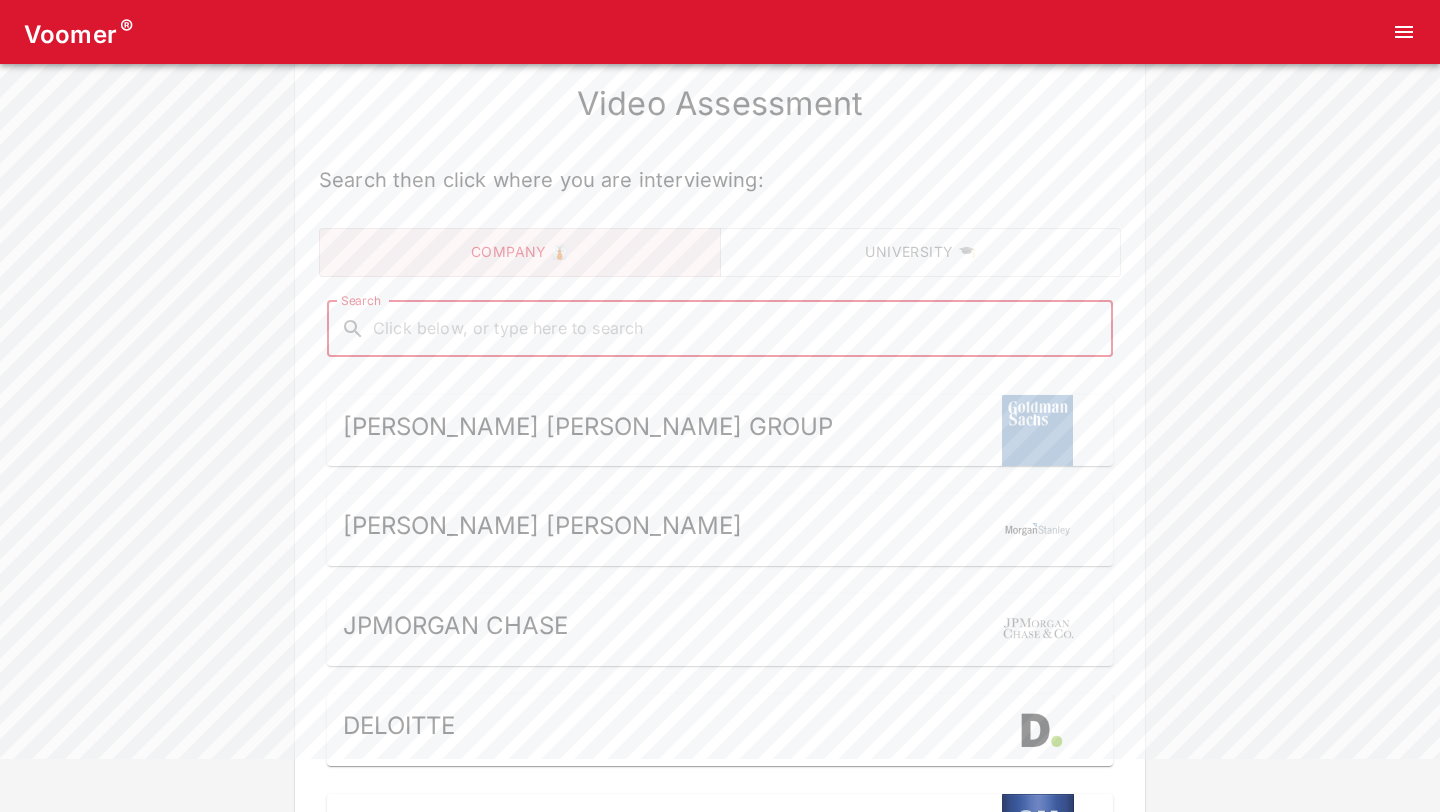 click on "Search" at bounding box center [736, 329] 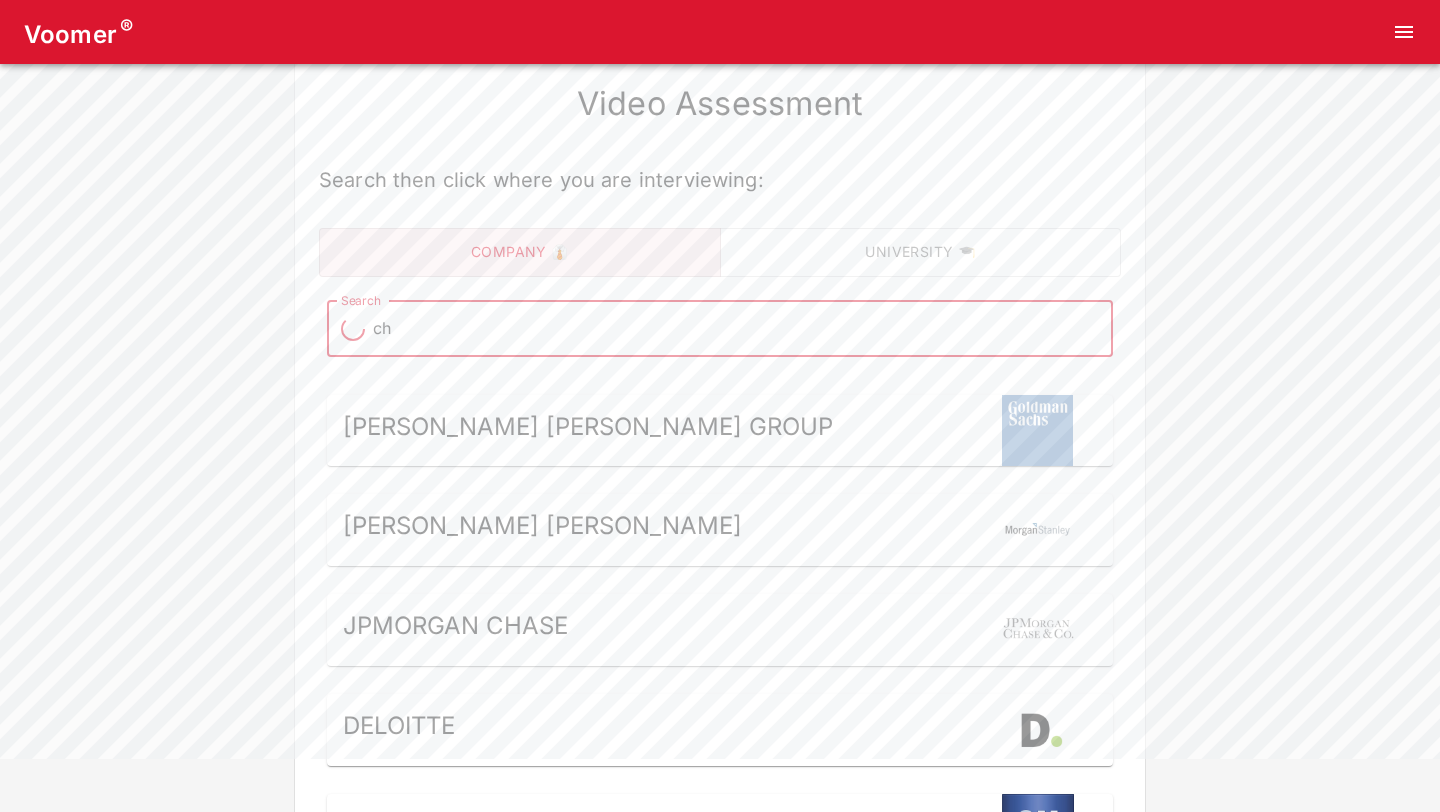 type on "chg" 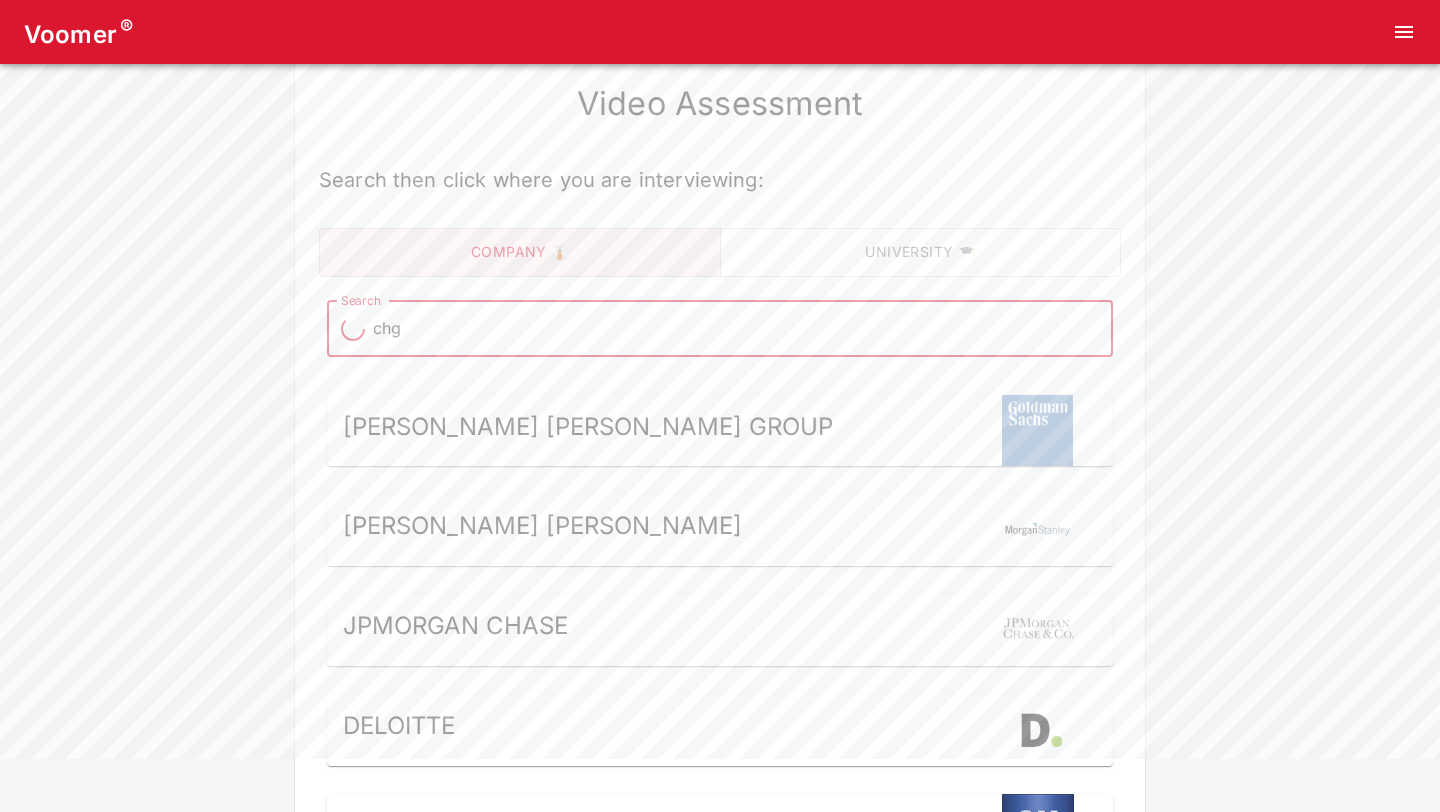 type on "chg" 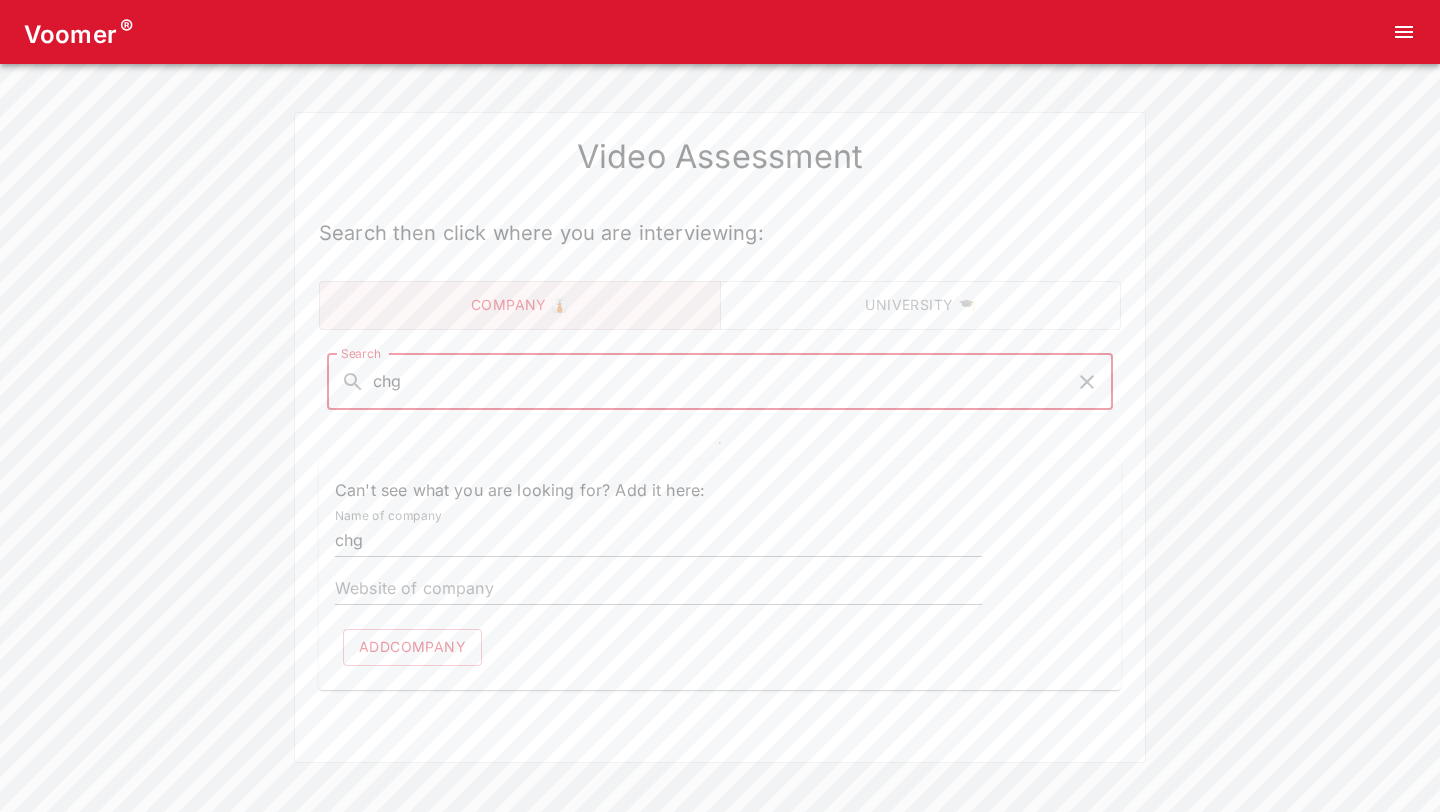 scroll, scrollTop: 0, scrollLeft: 0, axis: both 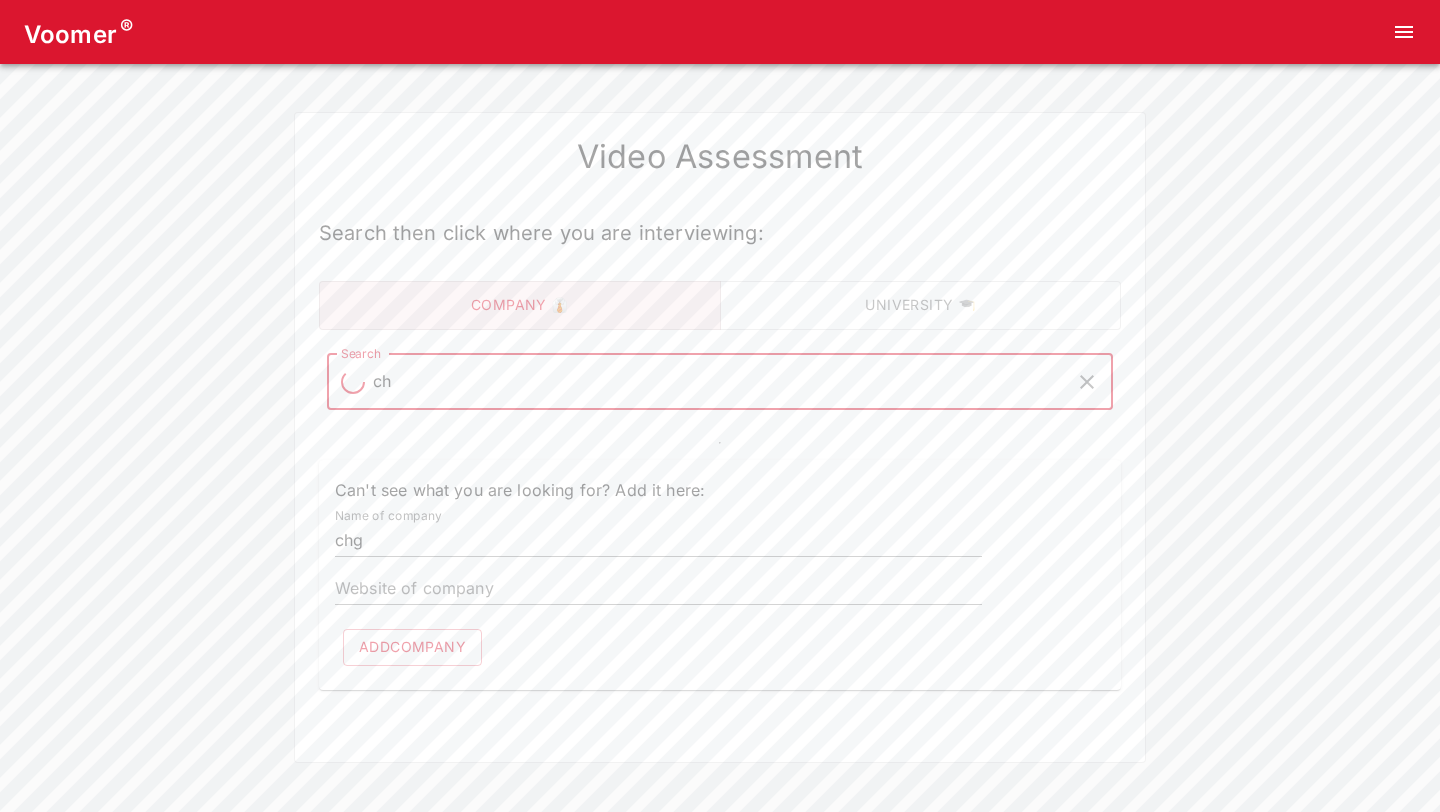type on "c" 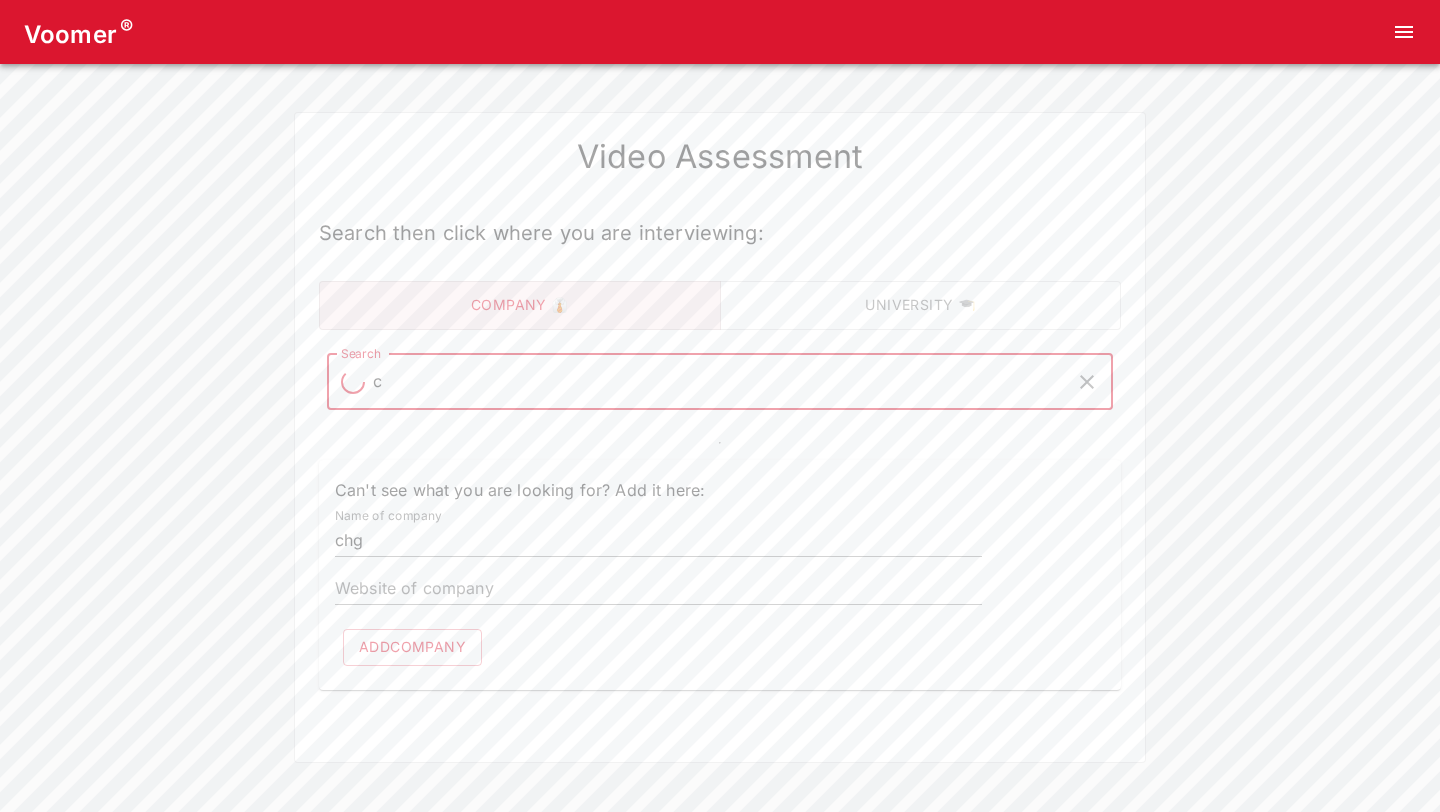 type 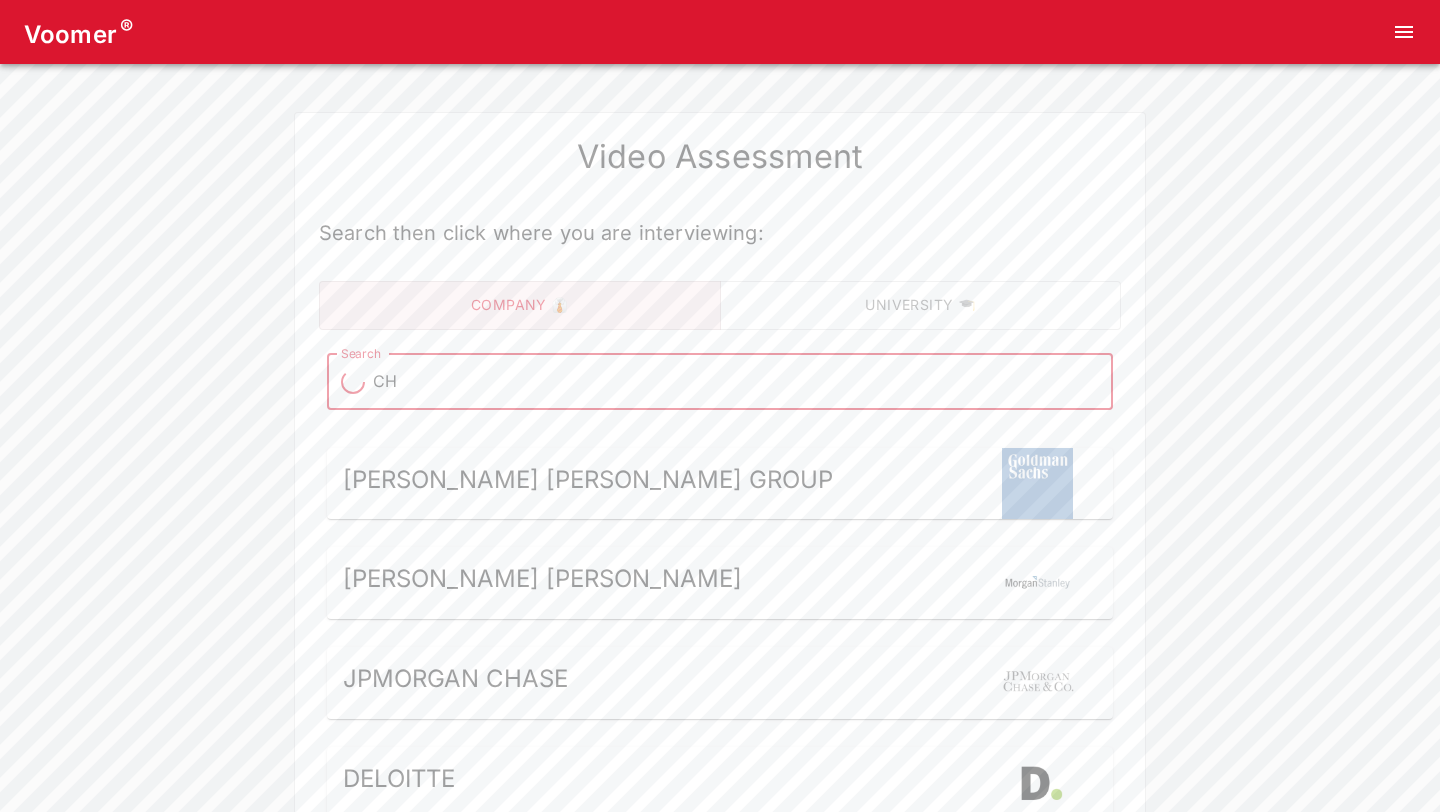 type on "CHG" 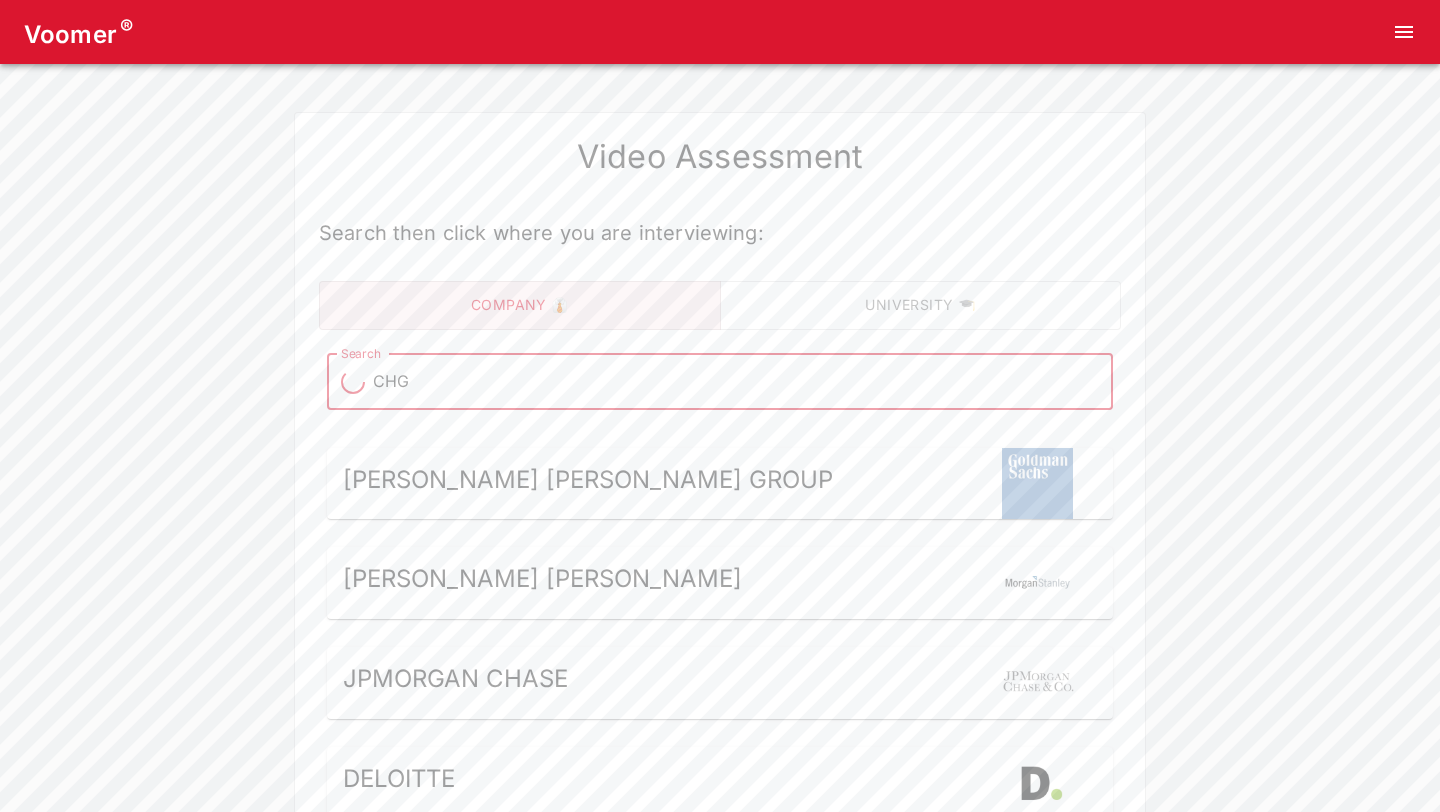 type on "CHG" 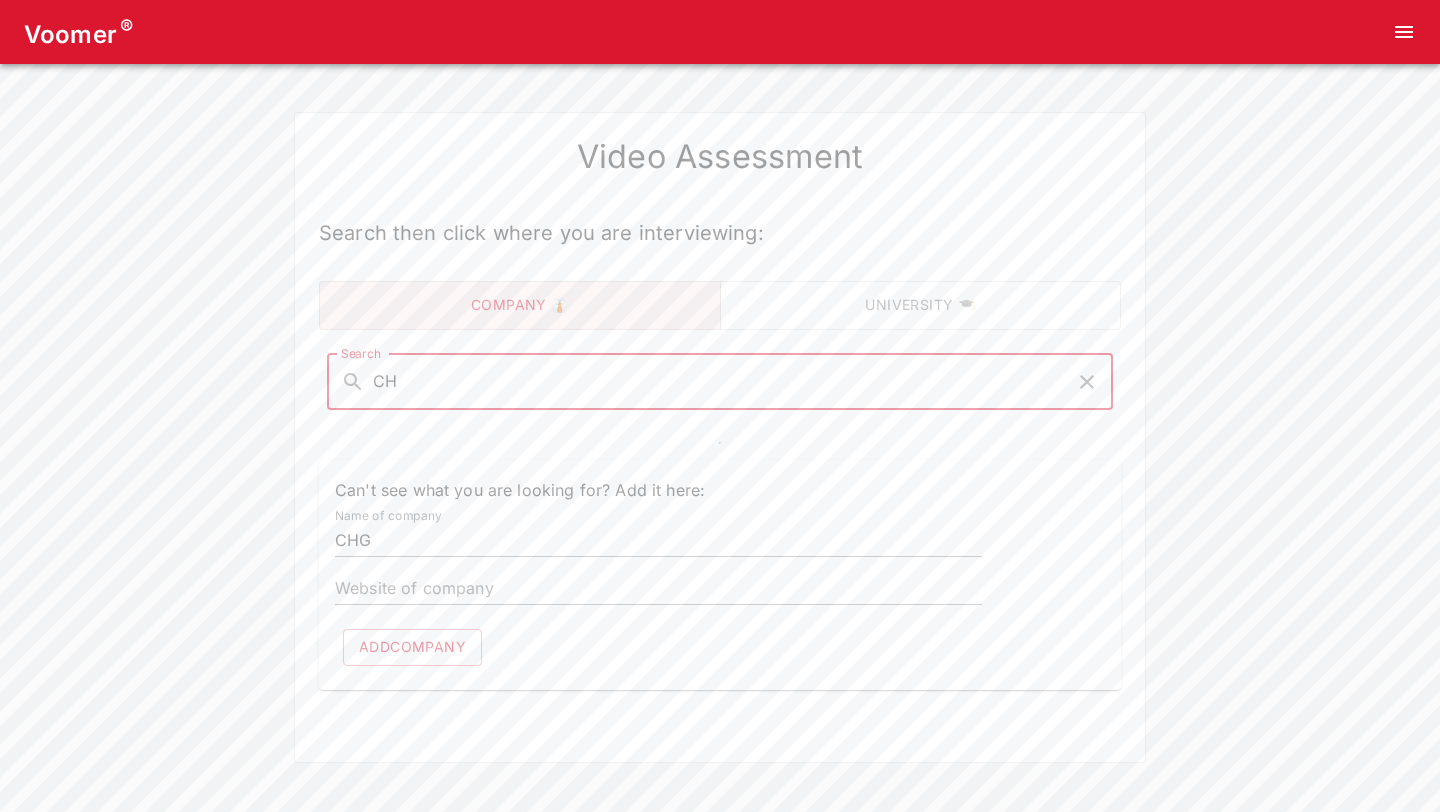 type on "C" 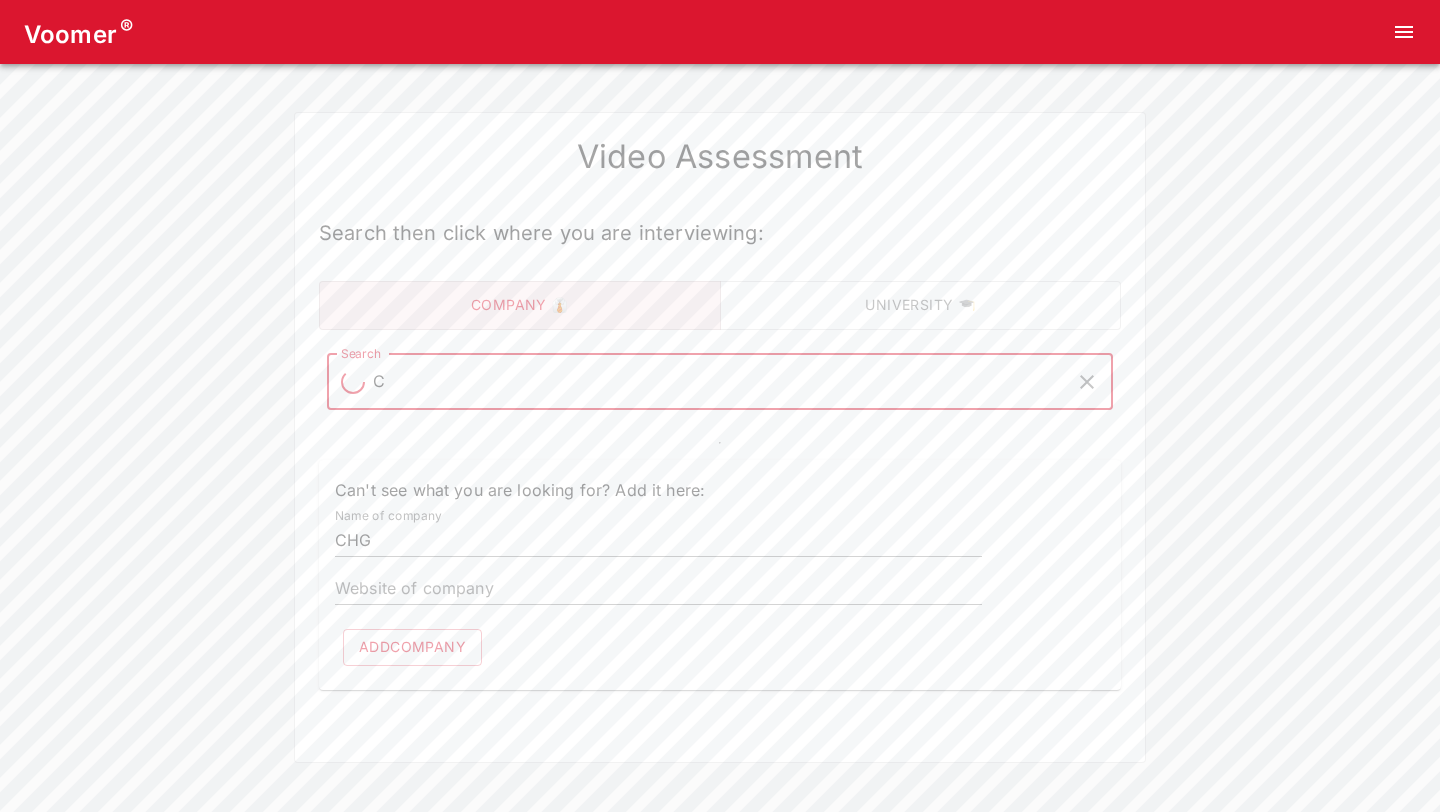 type 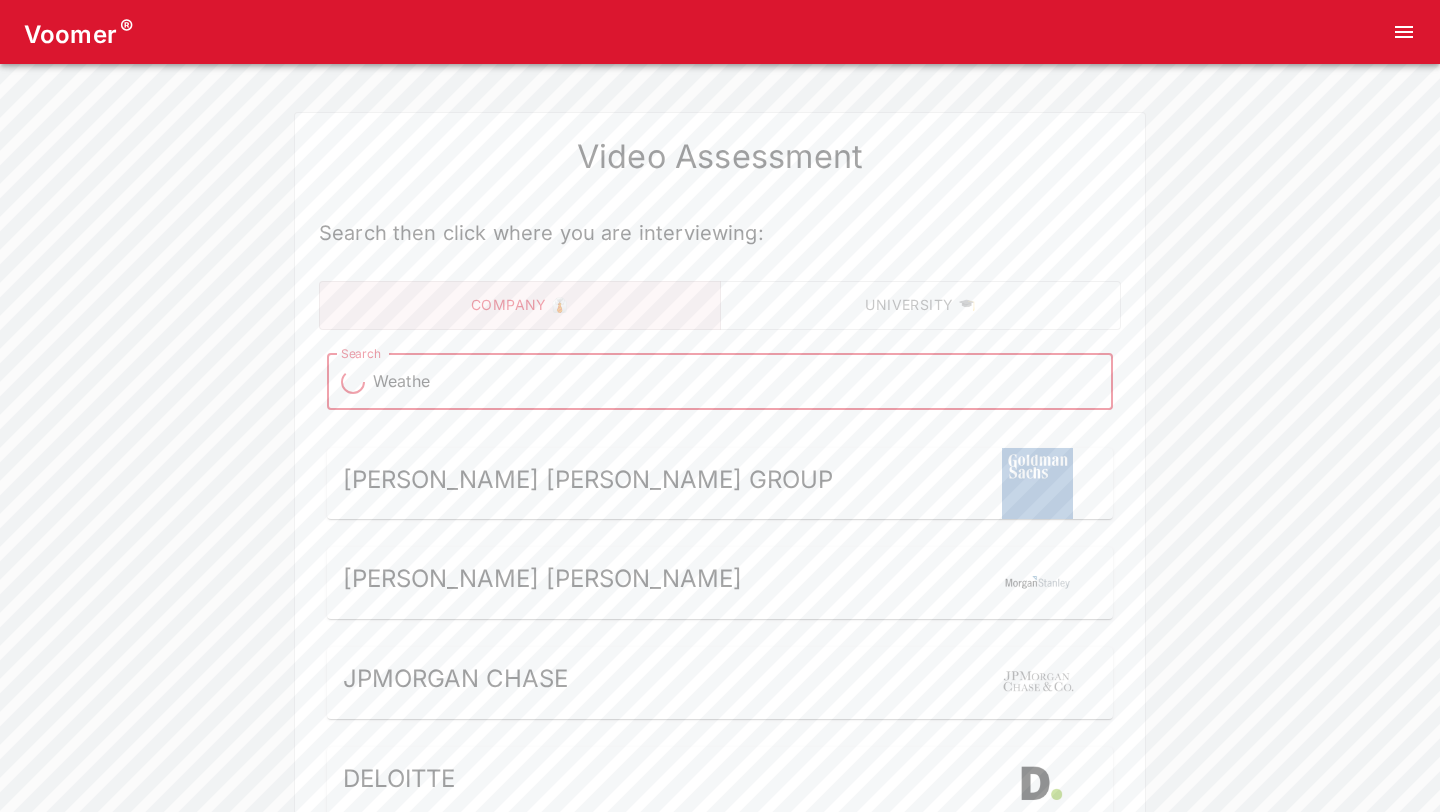 type on "Weather" 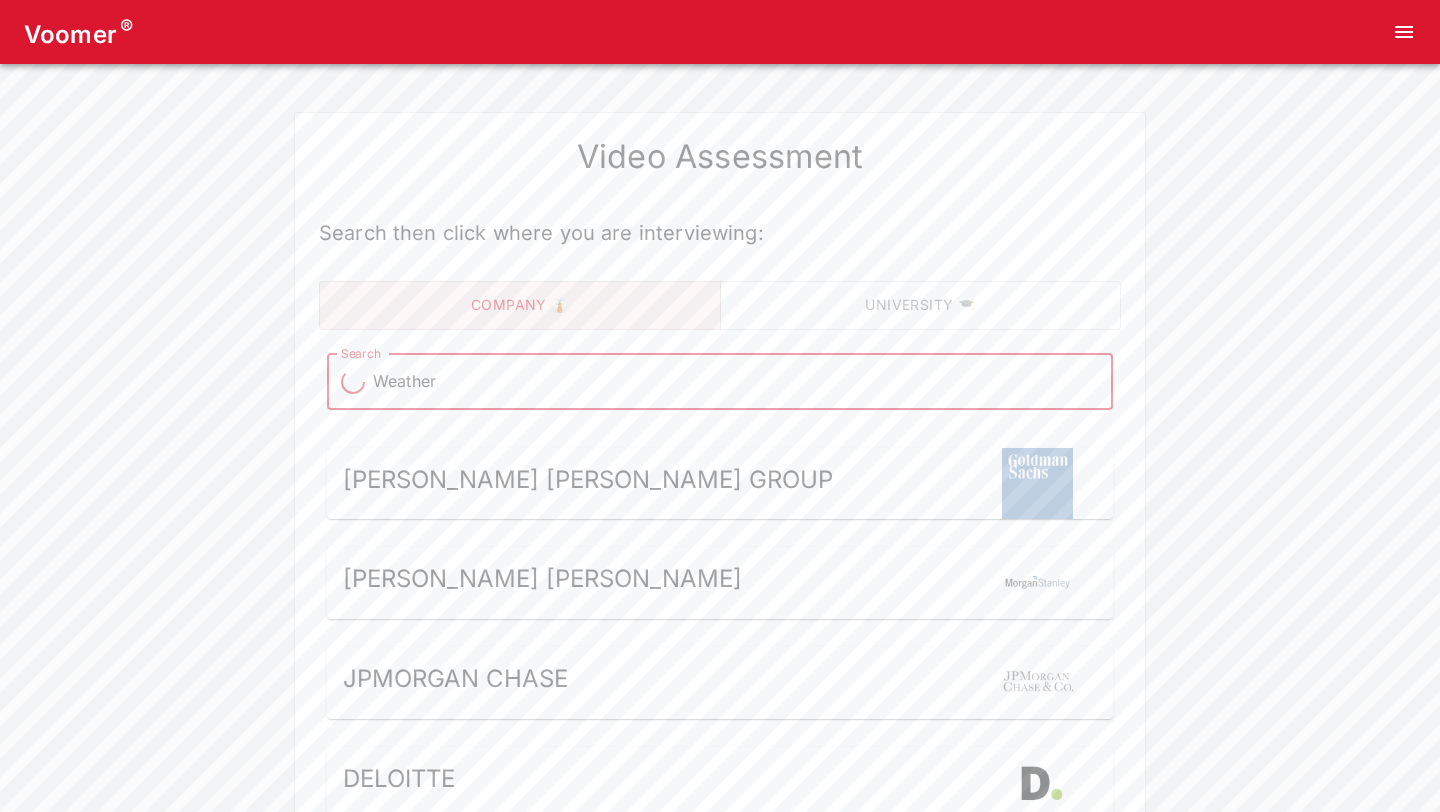type on "Weather" 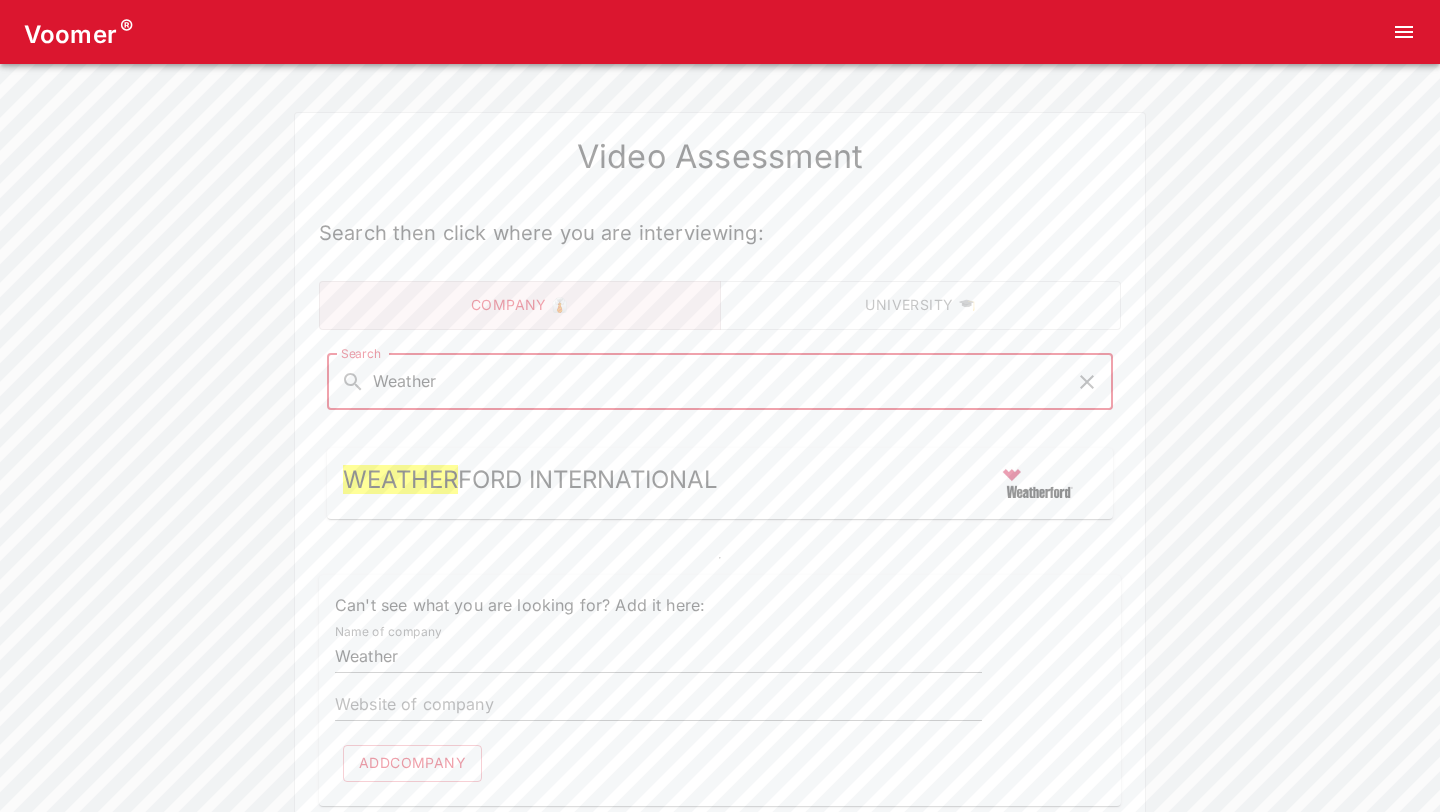 type on "Weatherb" 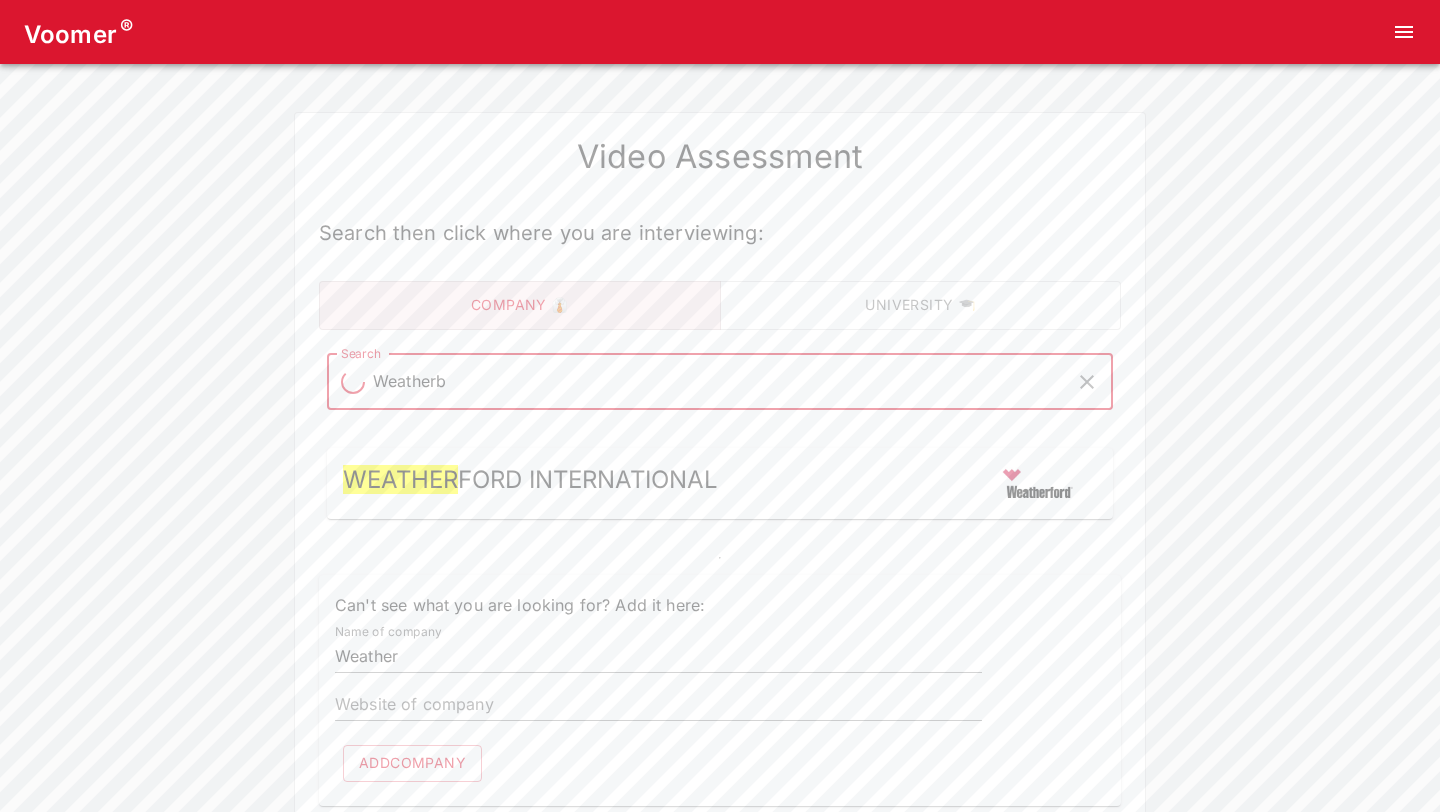 type on "Weatherb" 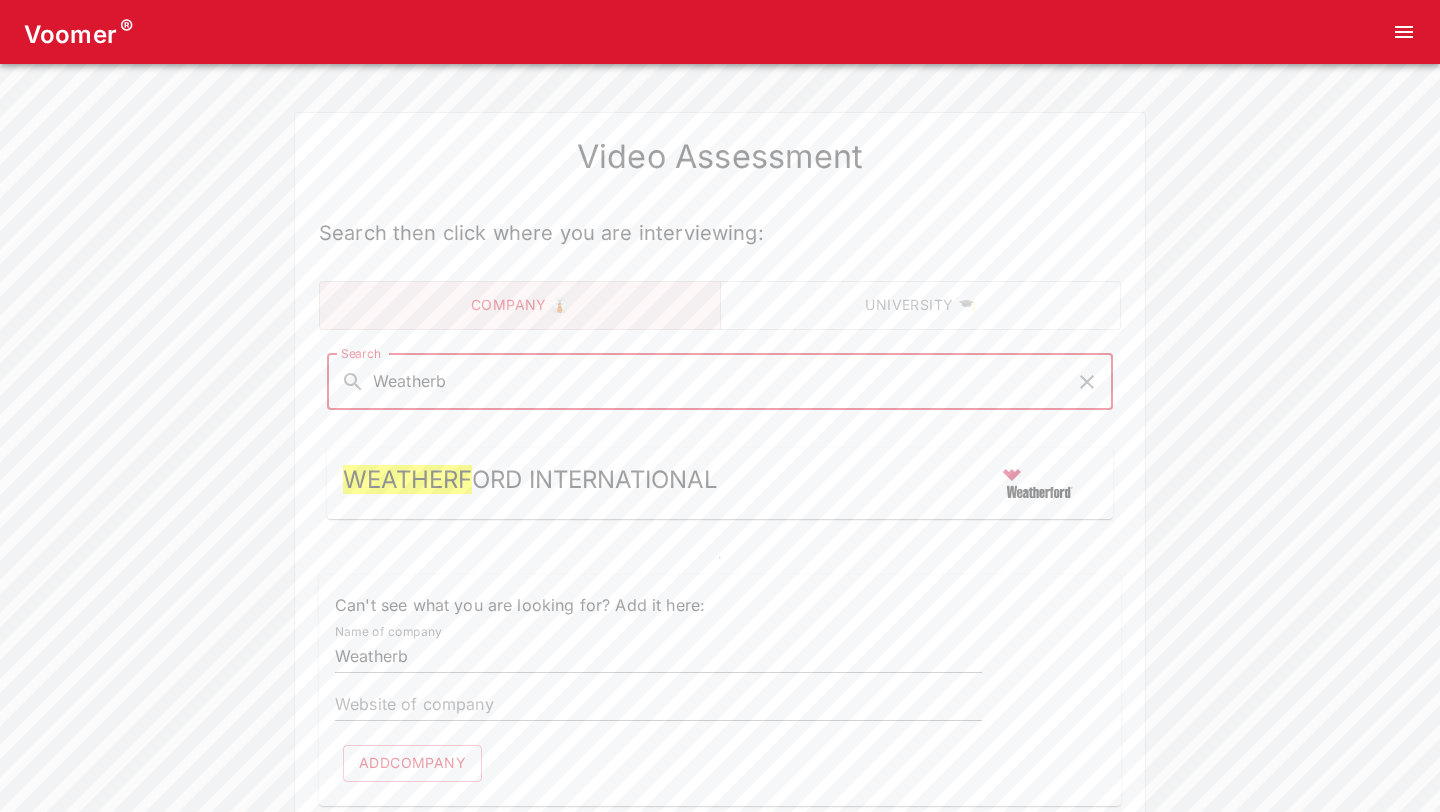 type on "Weatherby" 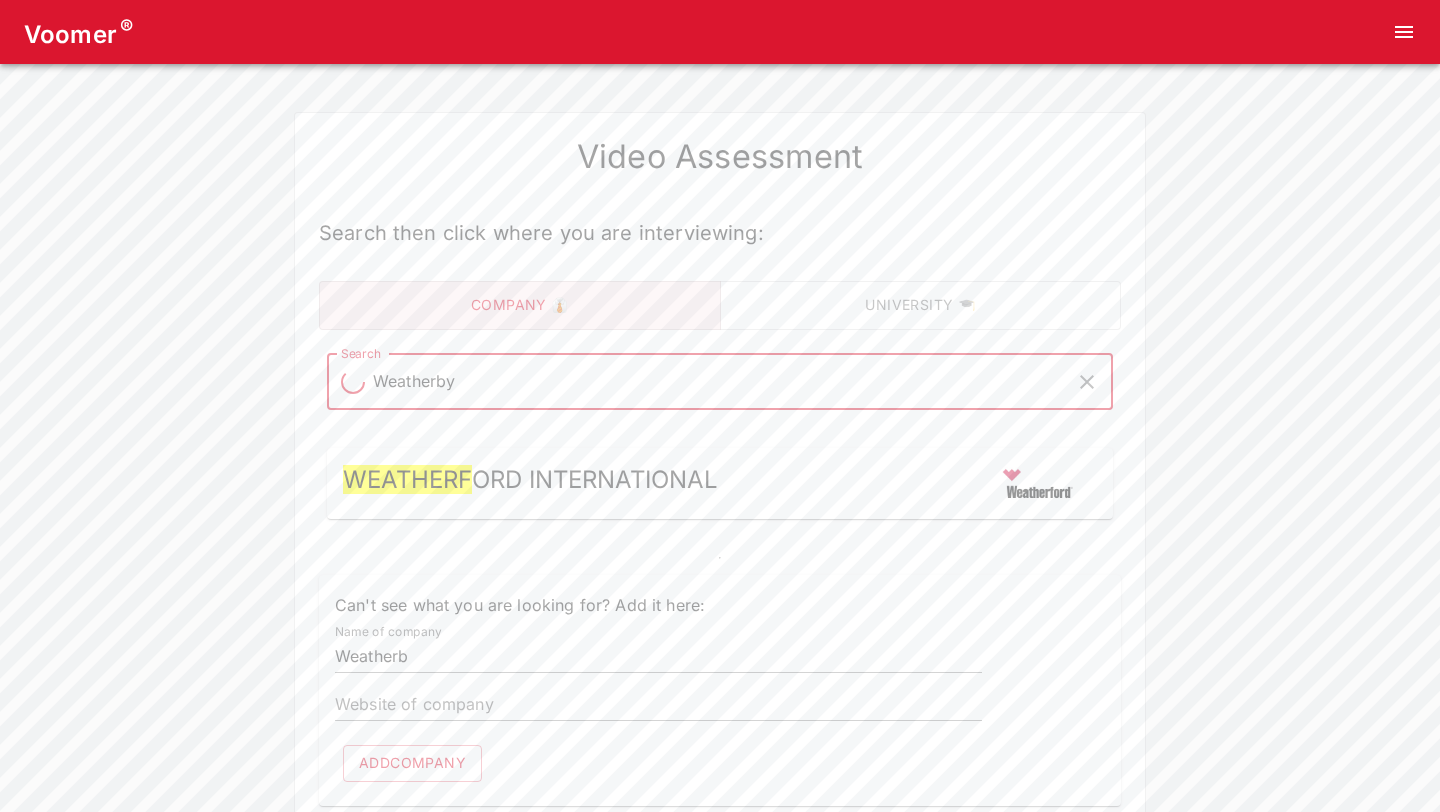 type on "Weatherby" 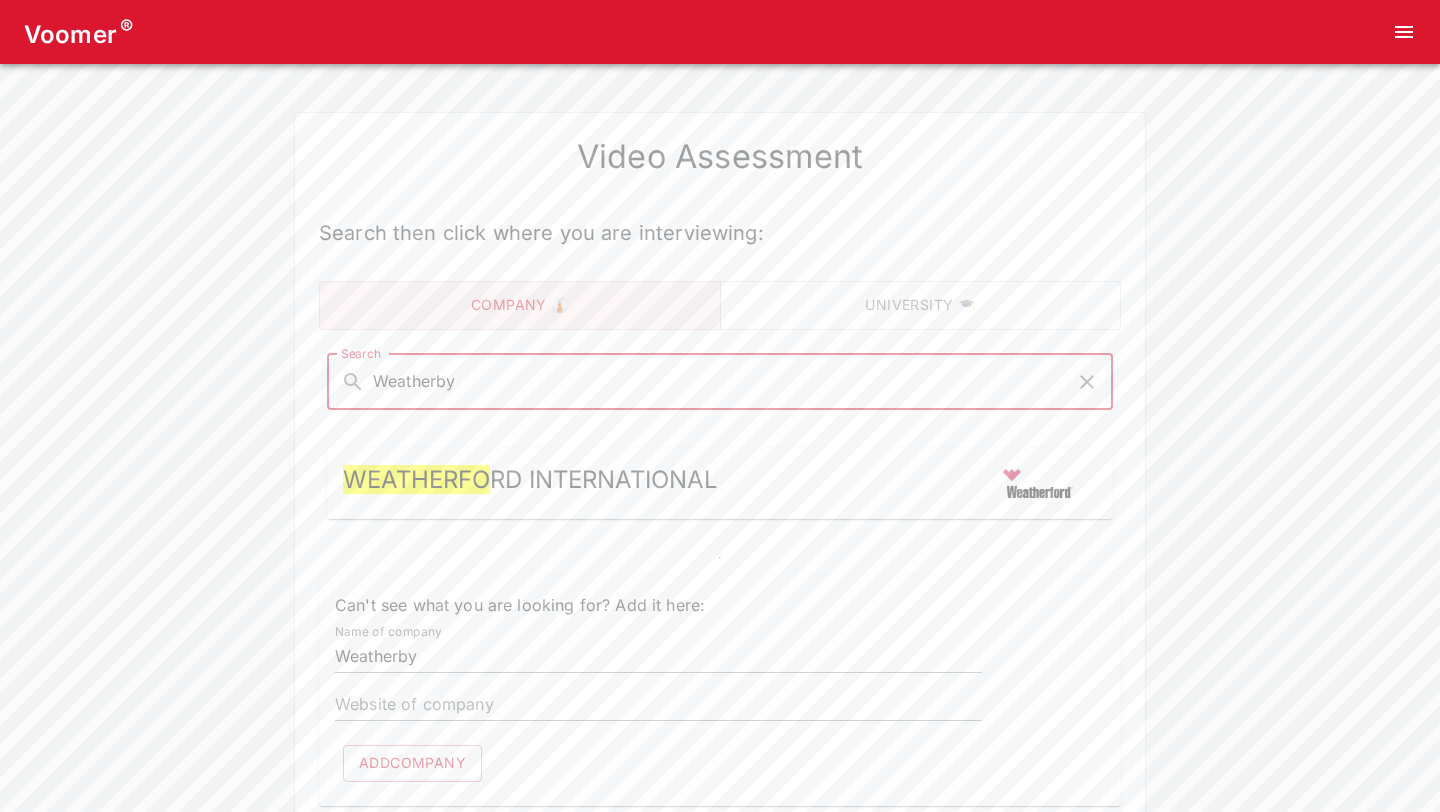 click on "Weatherby" at bounding box center (720, 382) 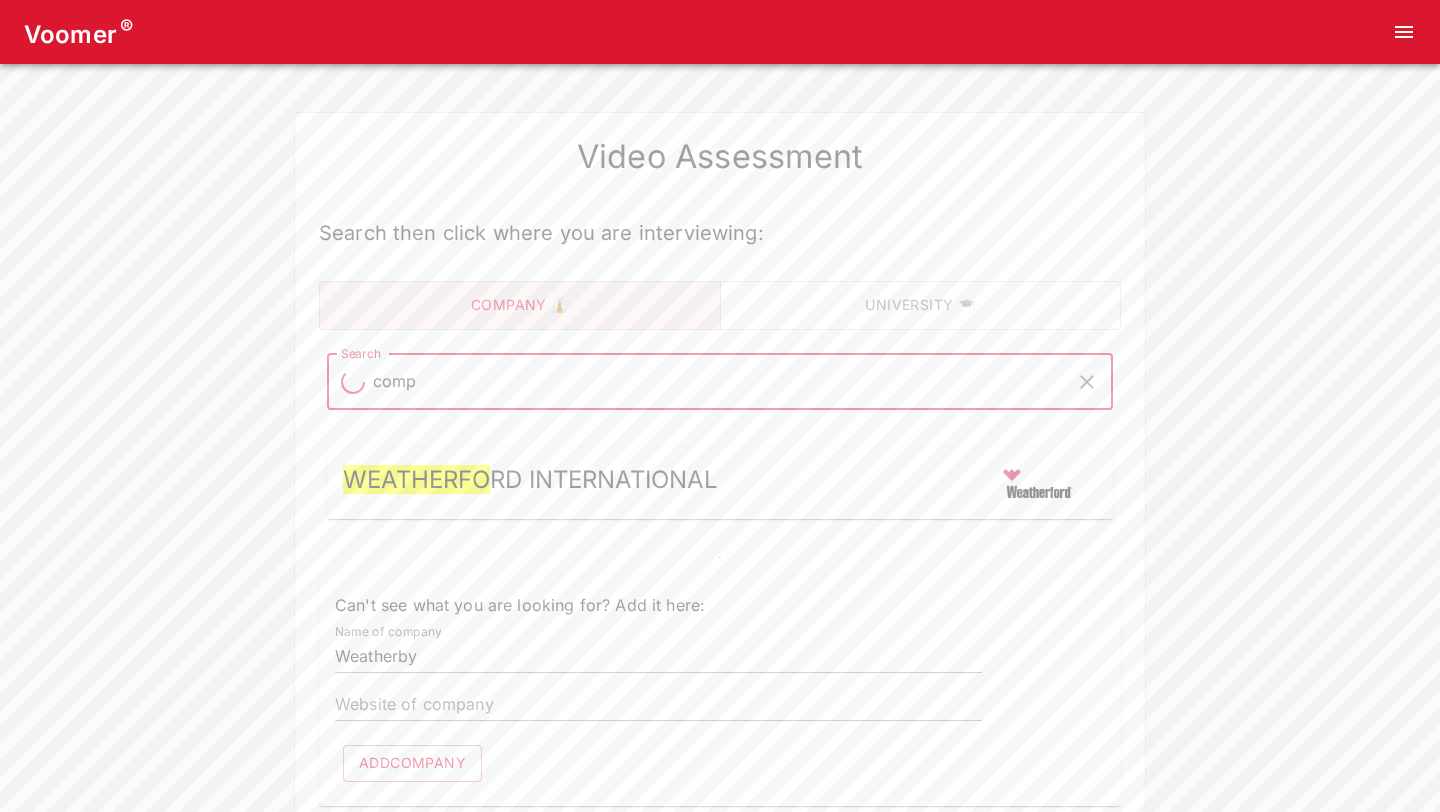type on "comph" 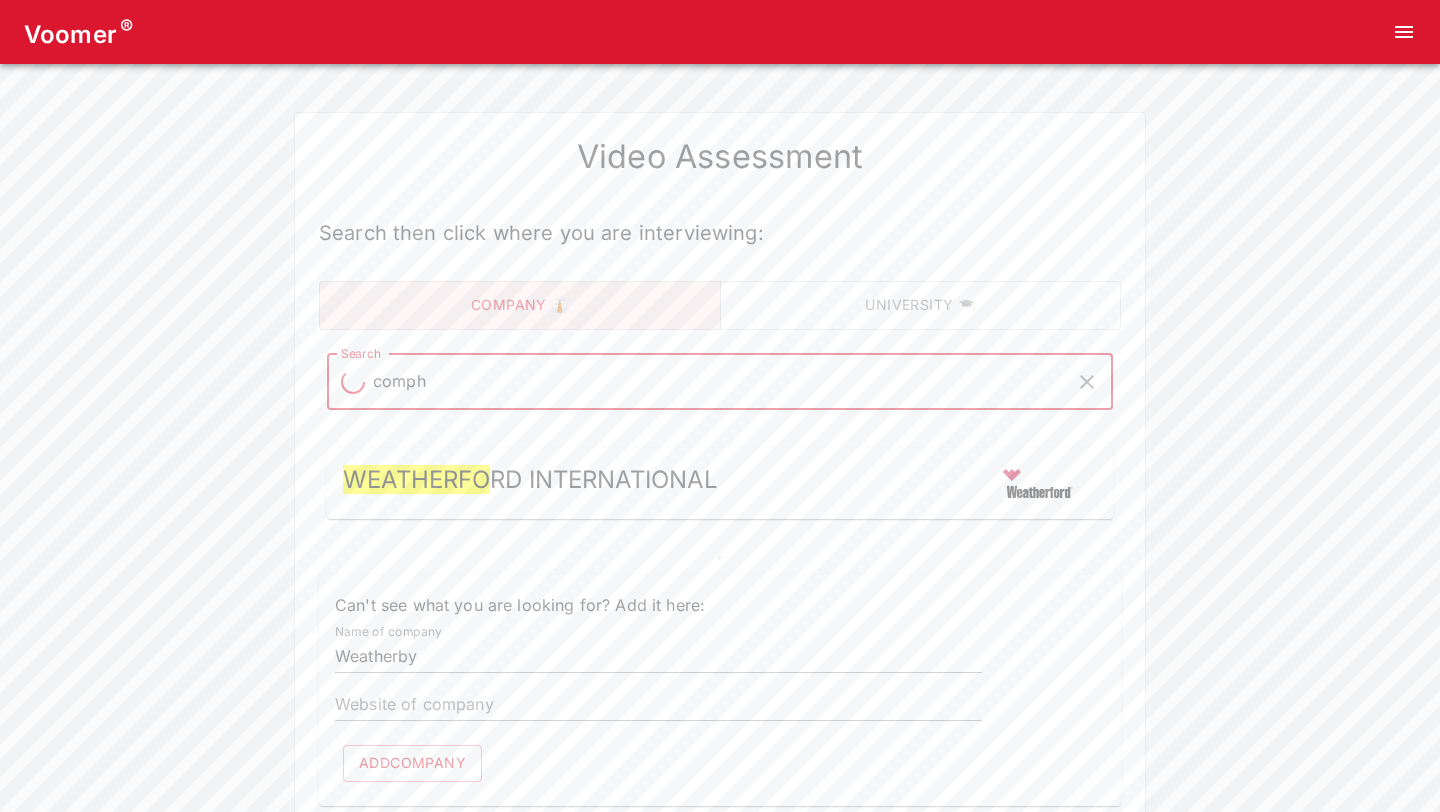 type on "comph" 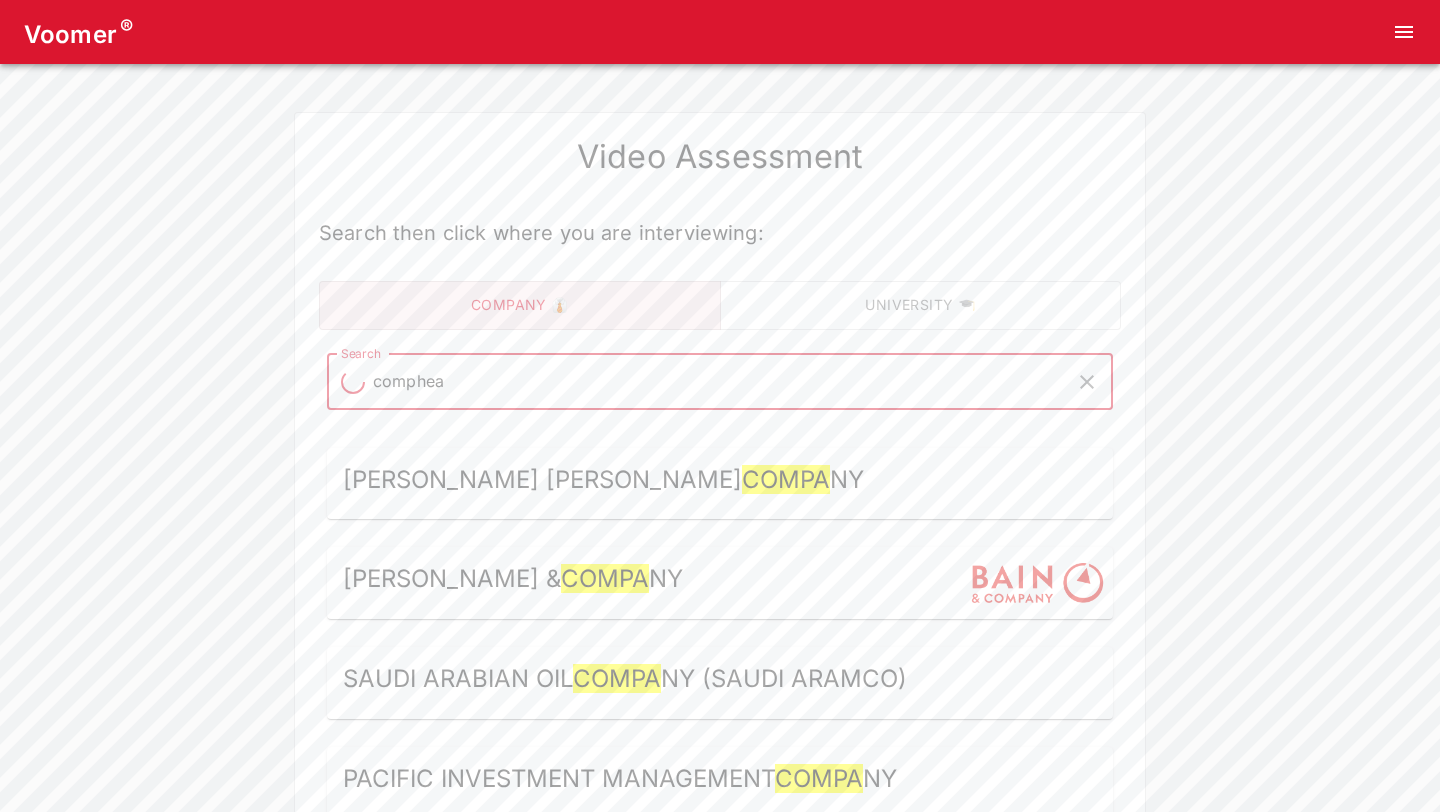 type on "compheal" 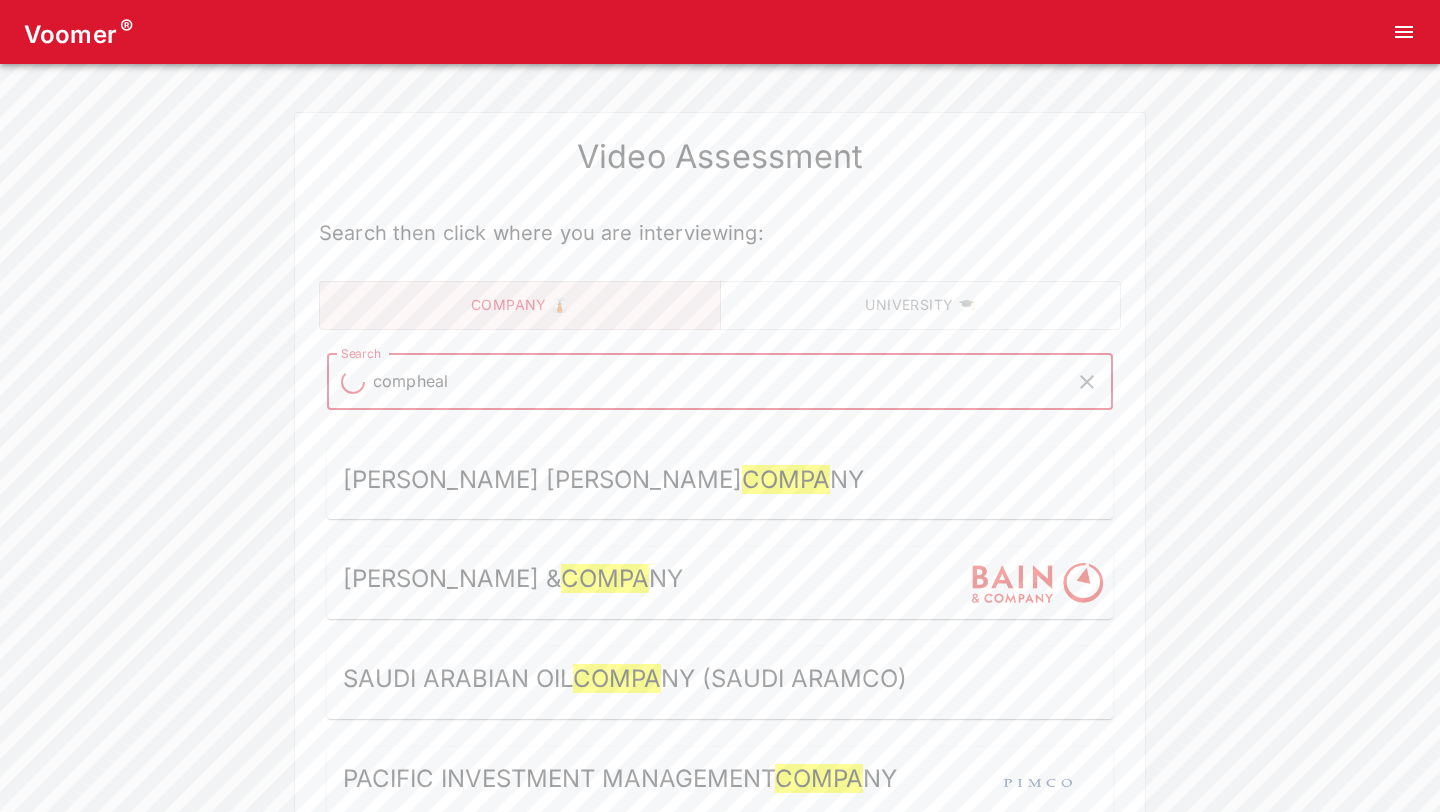 type on "compheal" 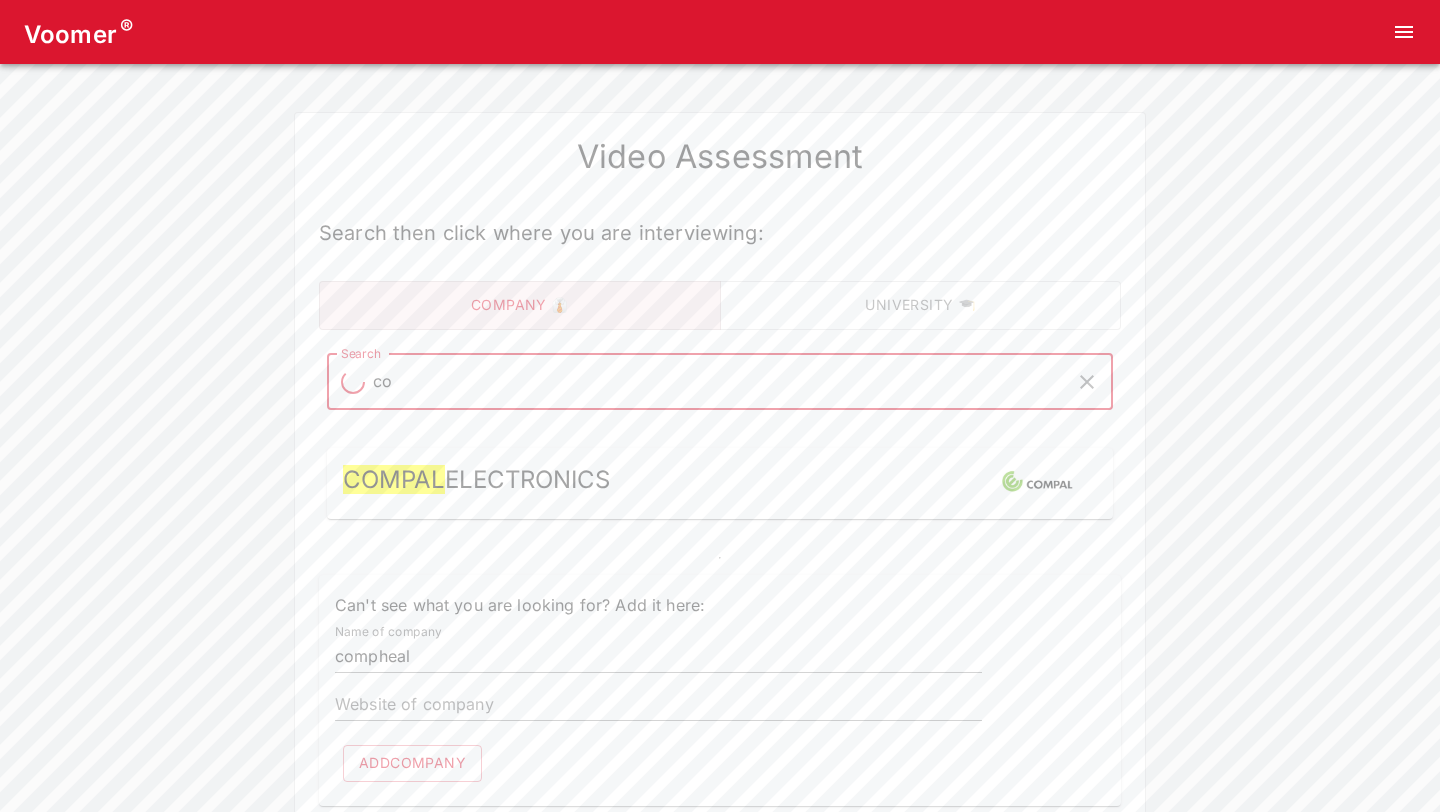 type on "c" 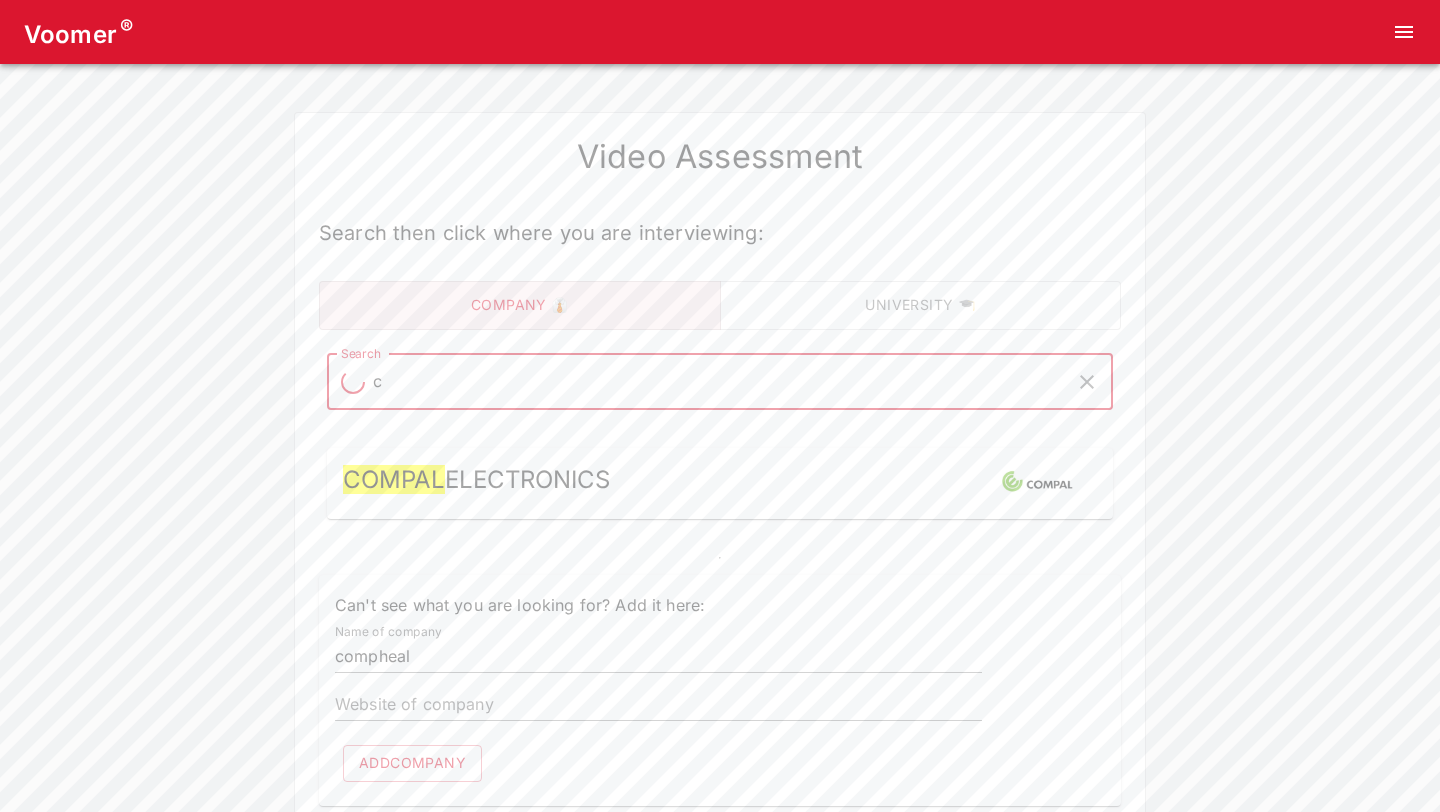 type 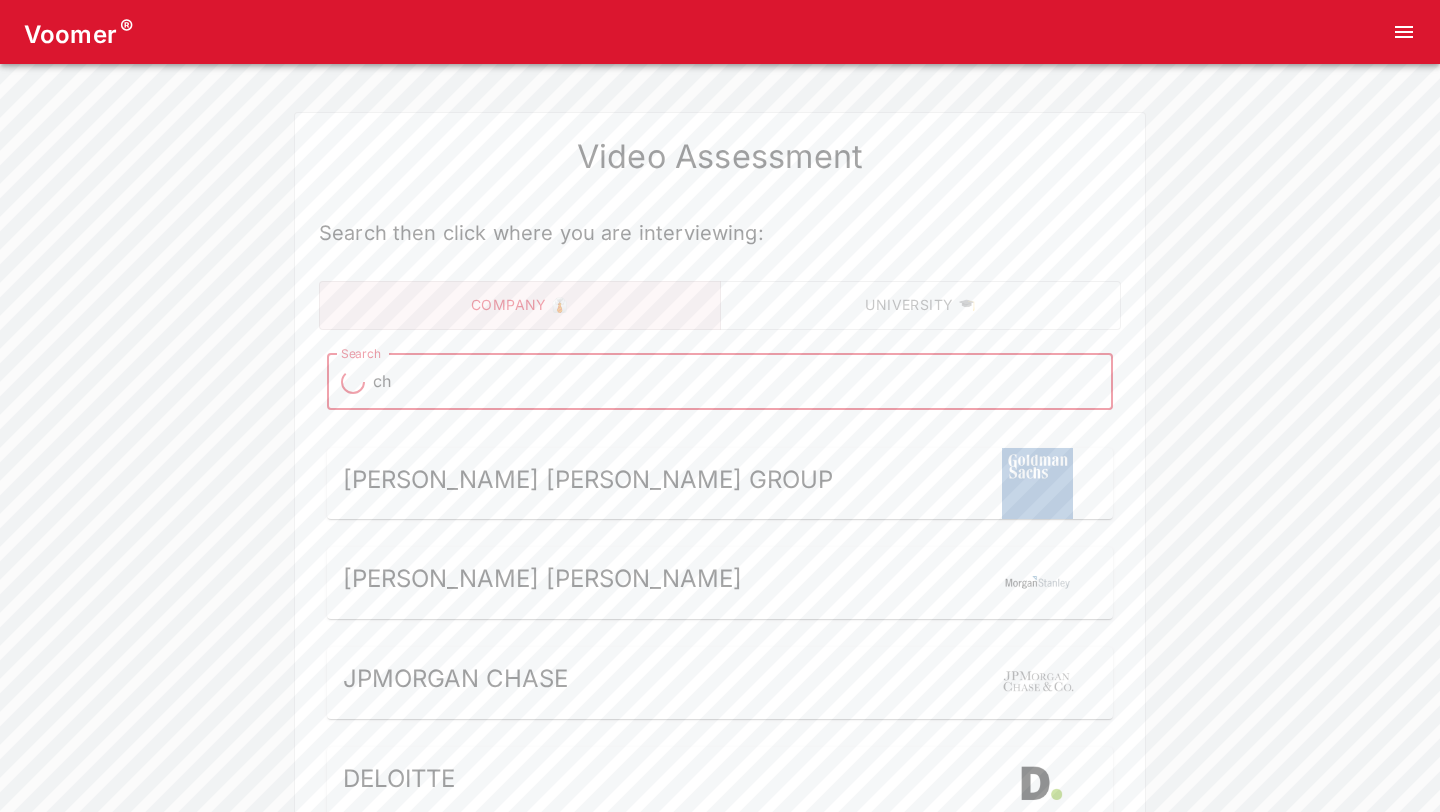 type on "chg" 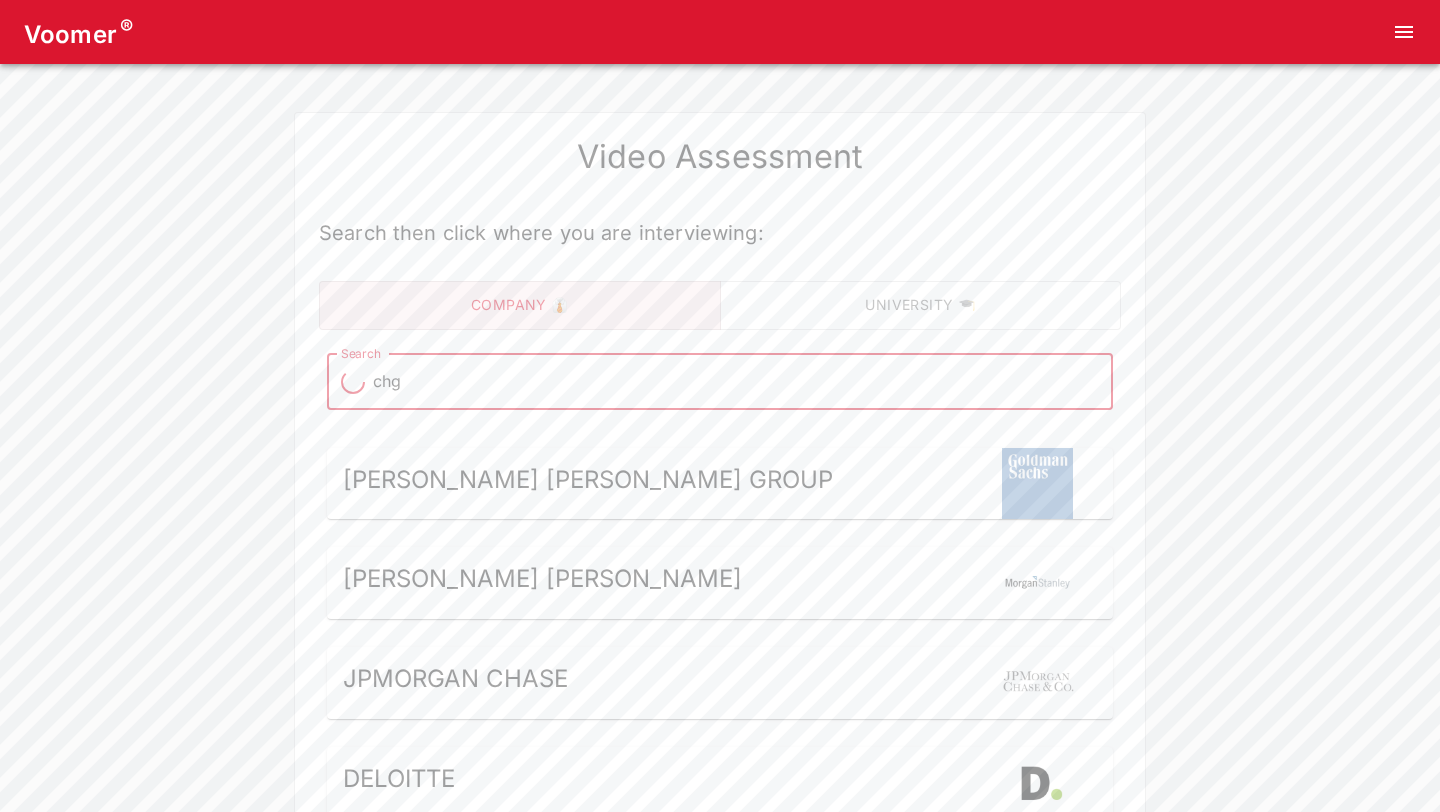 type on "chg" 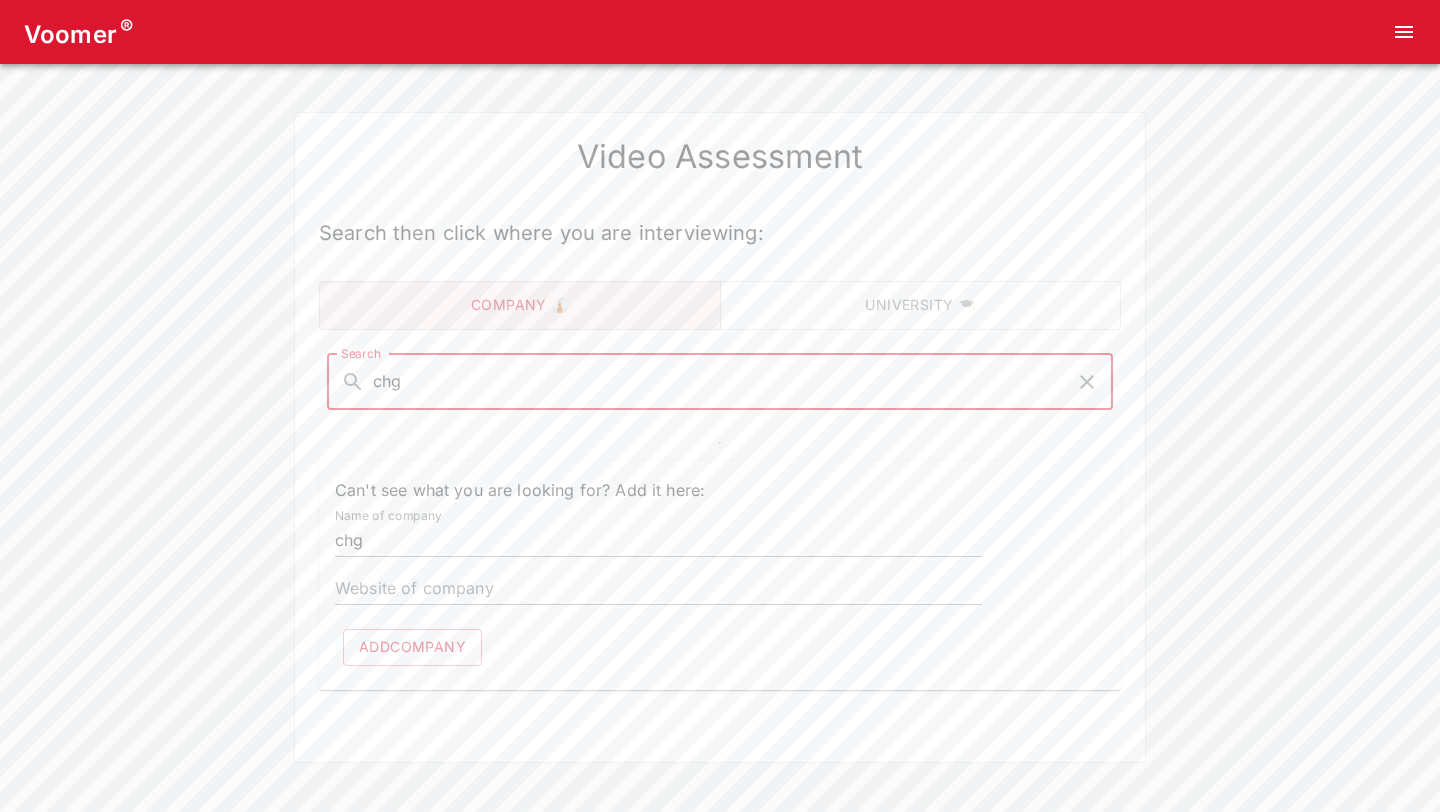 type on "chg" 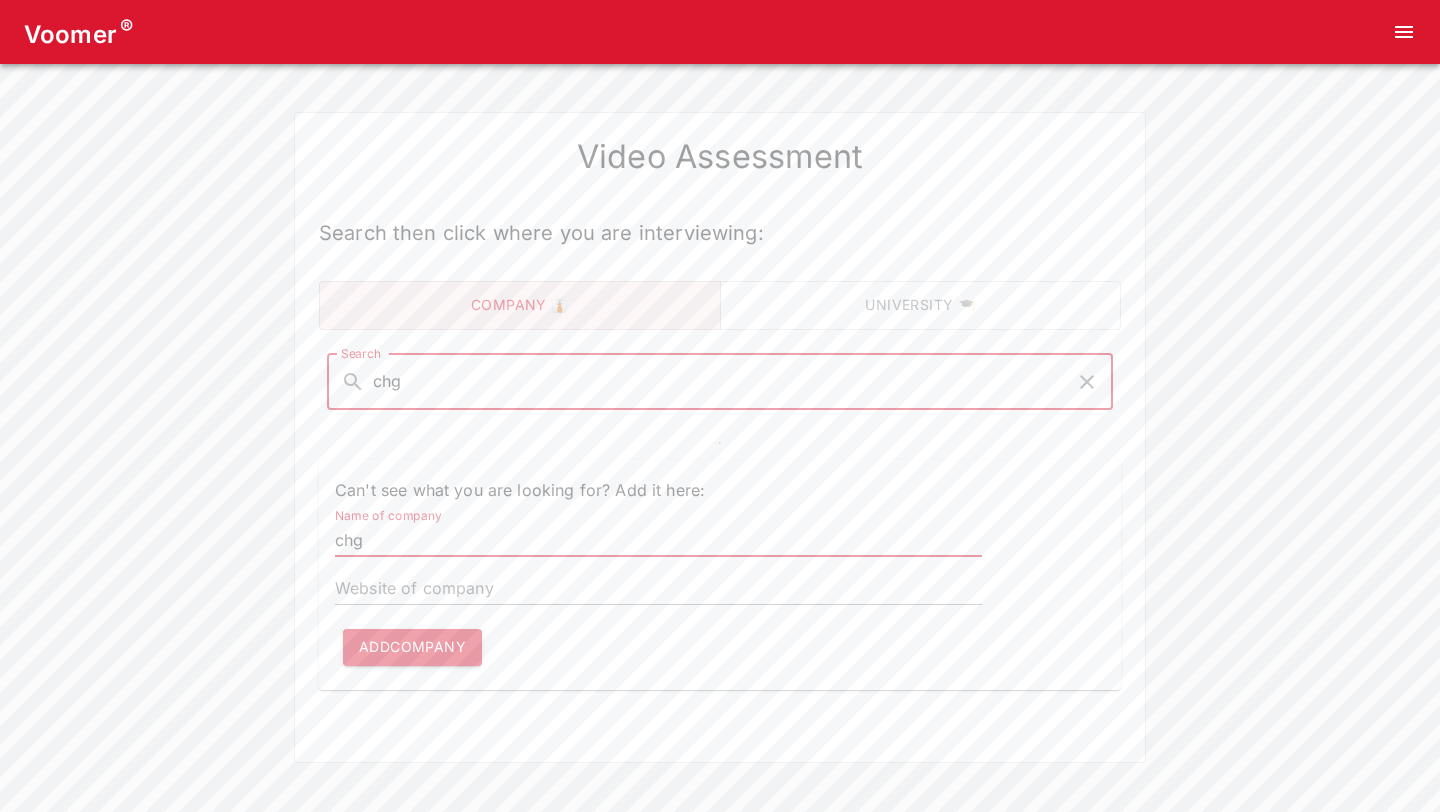 click on "chg" at bounding box center (658, 541) 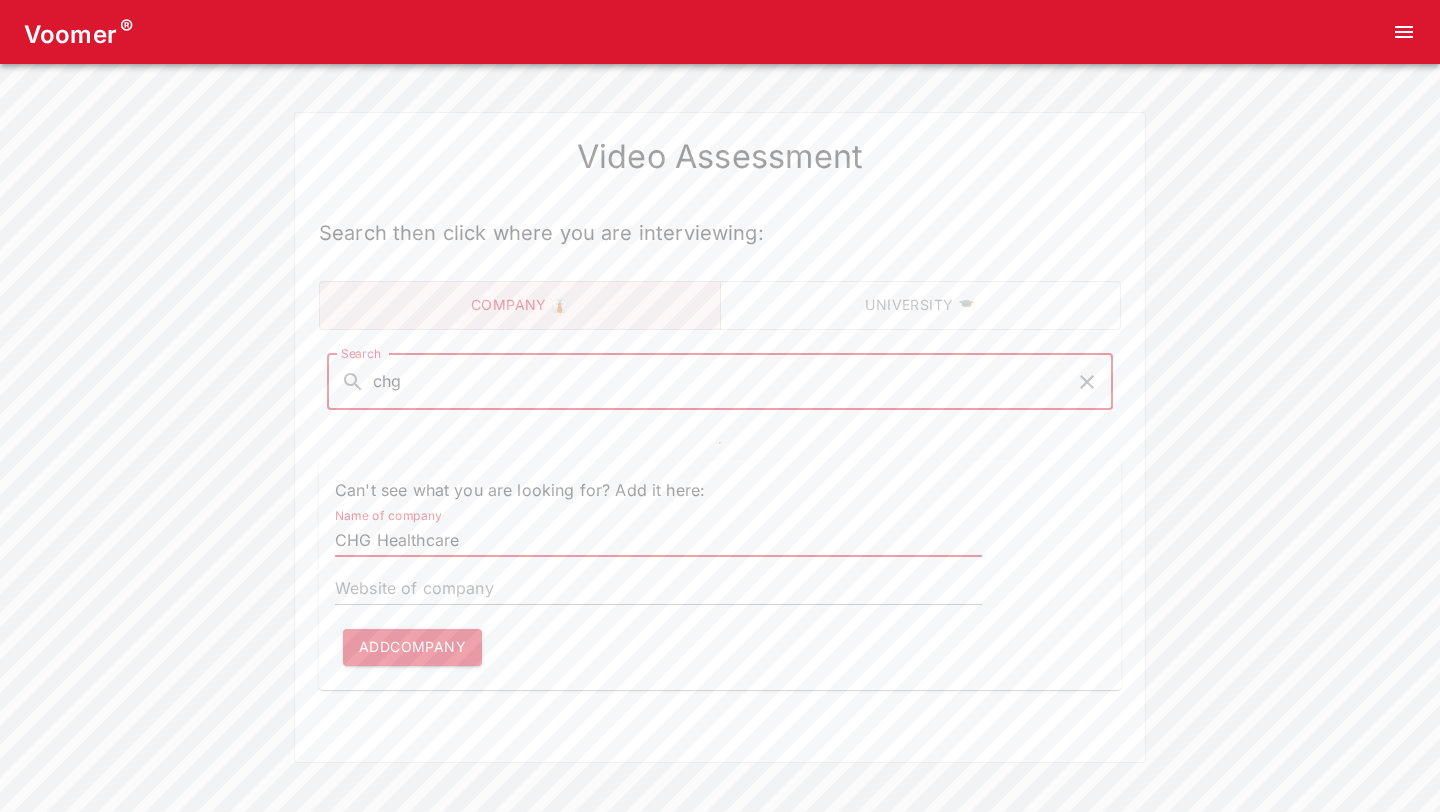 type on "CHG Healthcare" 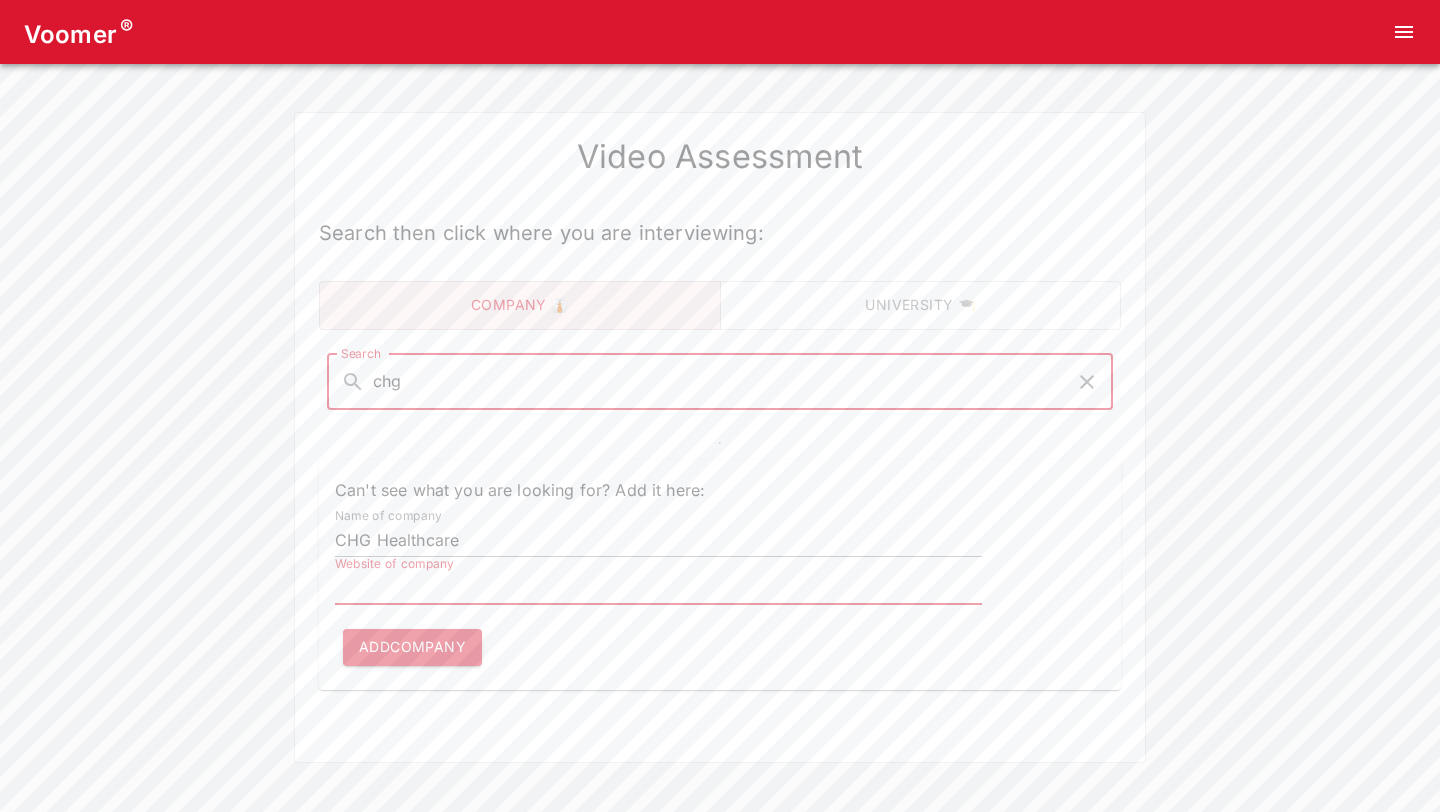 click on "Website of company" at bounding box center [658, 589] 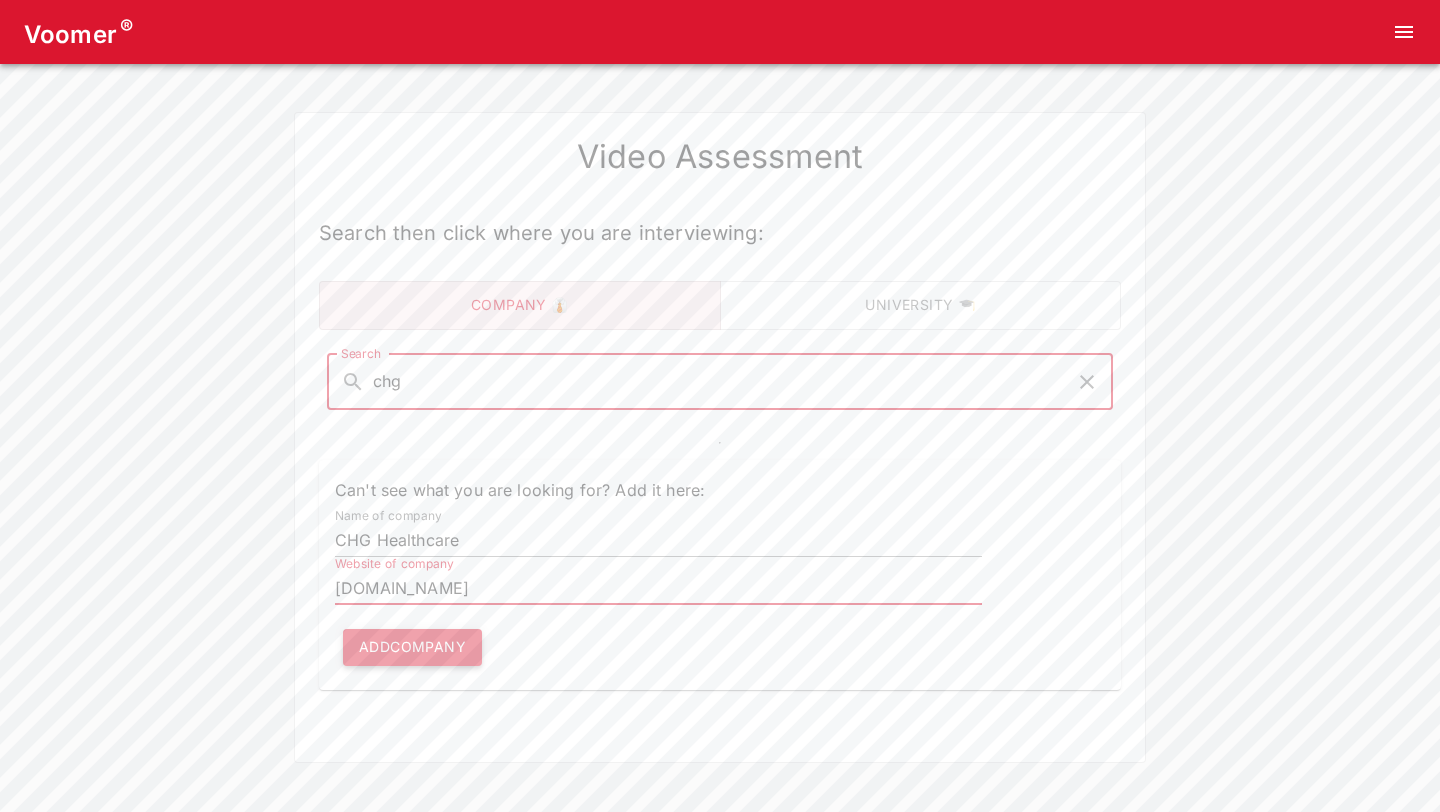 type on "[DOMAIN_NAME]" 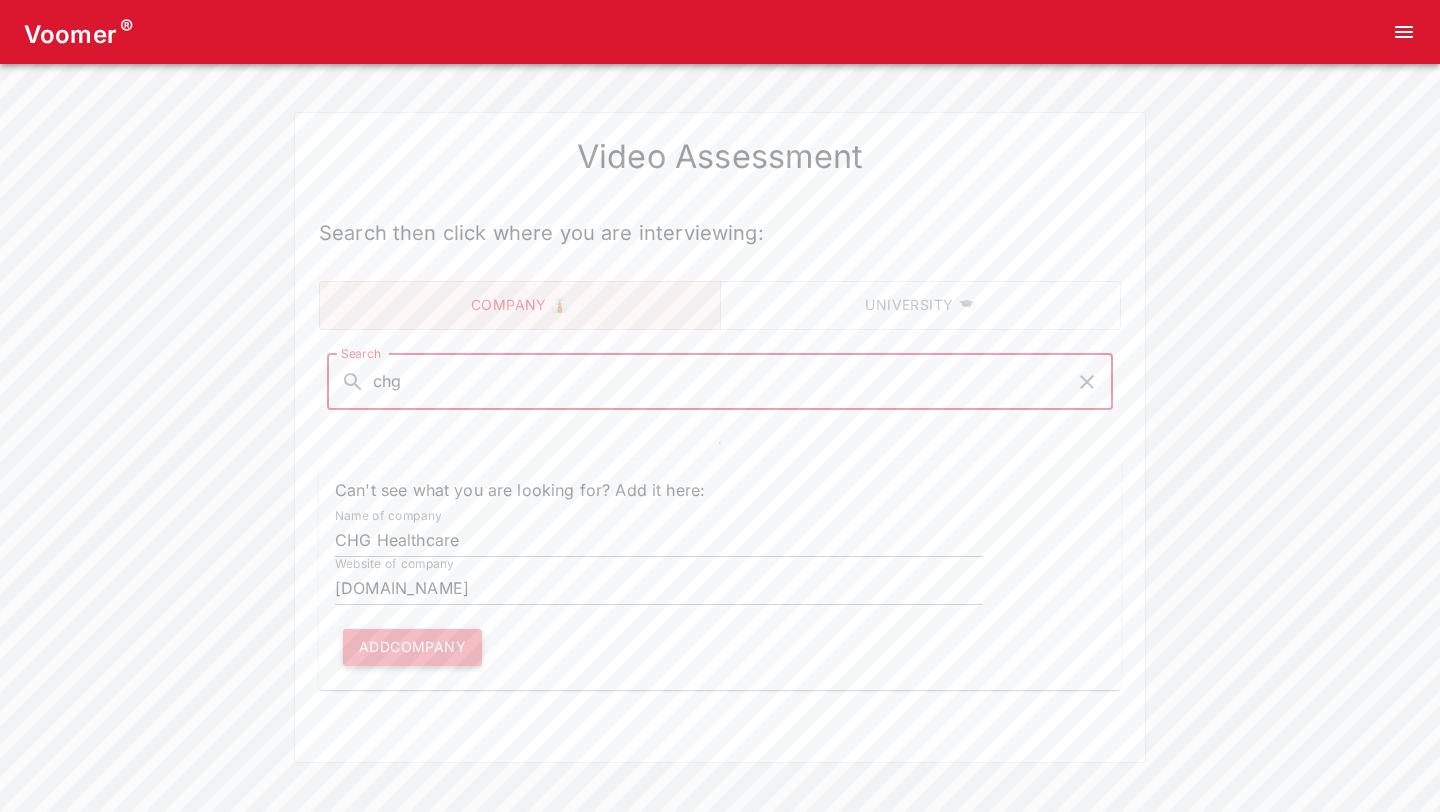 click on "Add  company" at bounding box center (412, 647) 